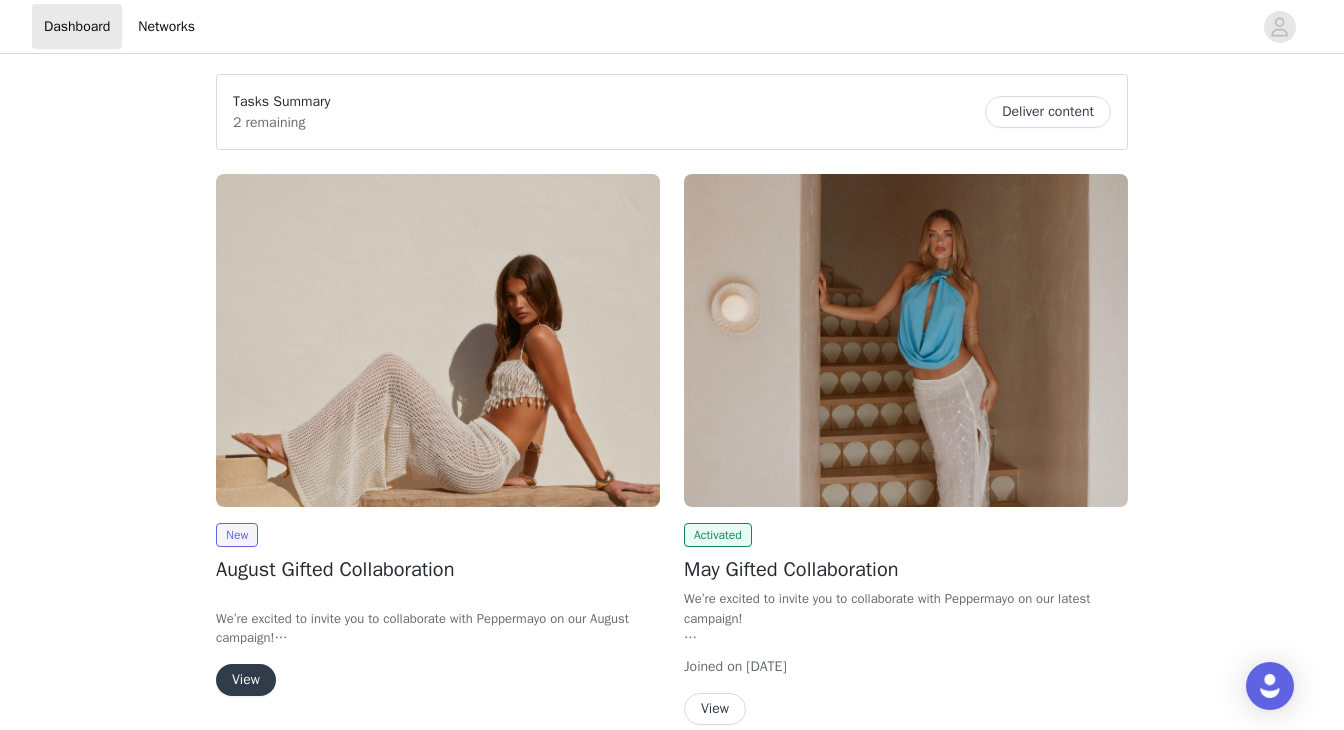 scroll, scrollTop: 0, scrollLeft: 0, axis: both 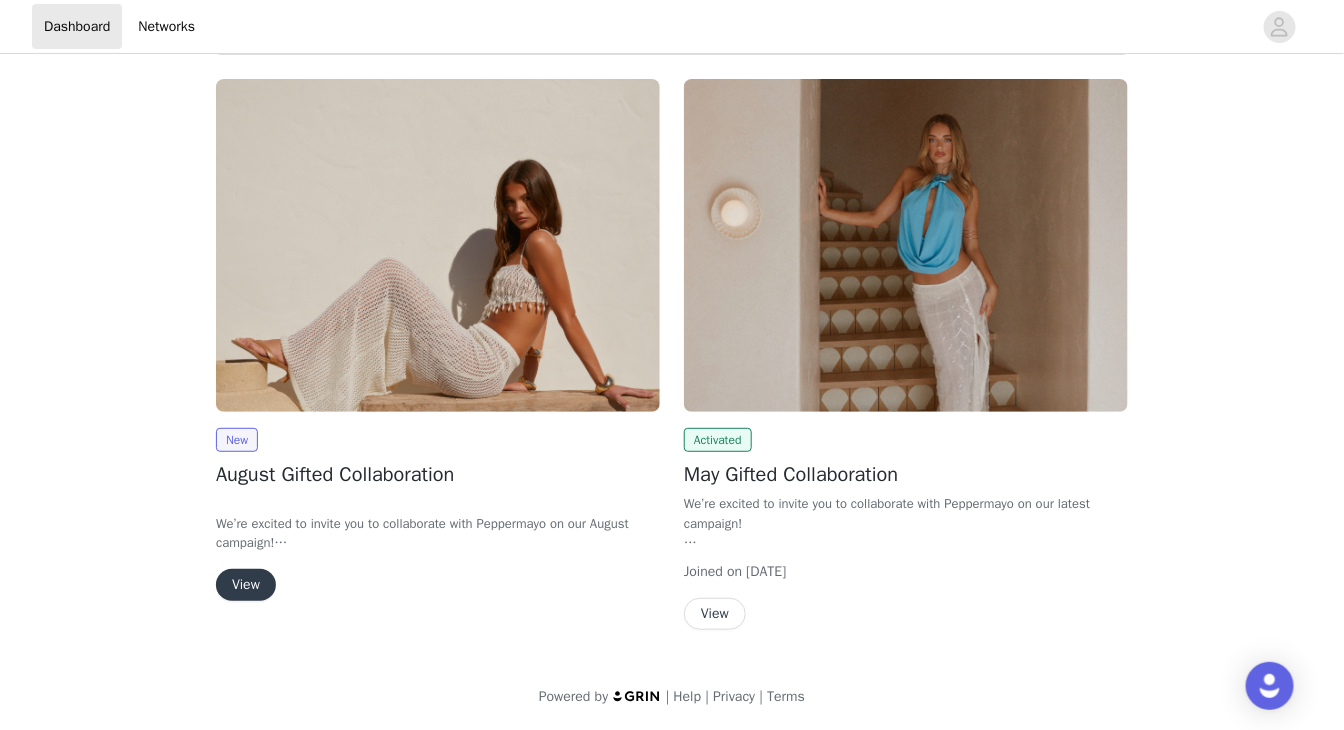 click on "View" at bounding box center [246, 585] 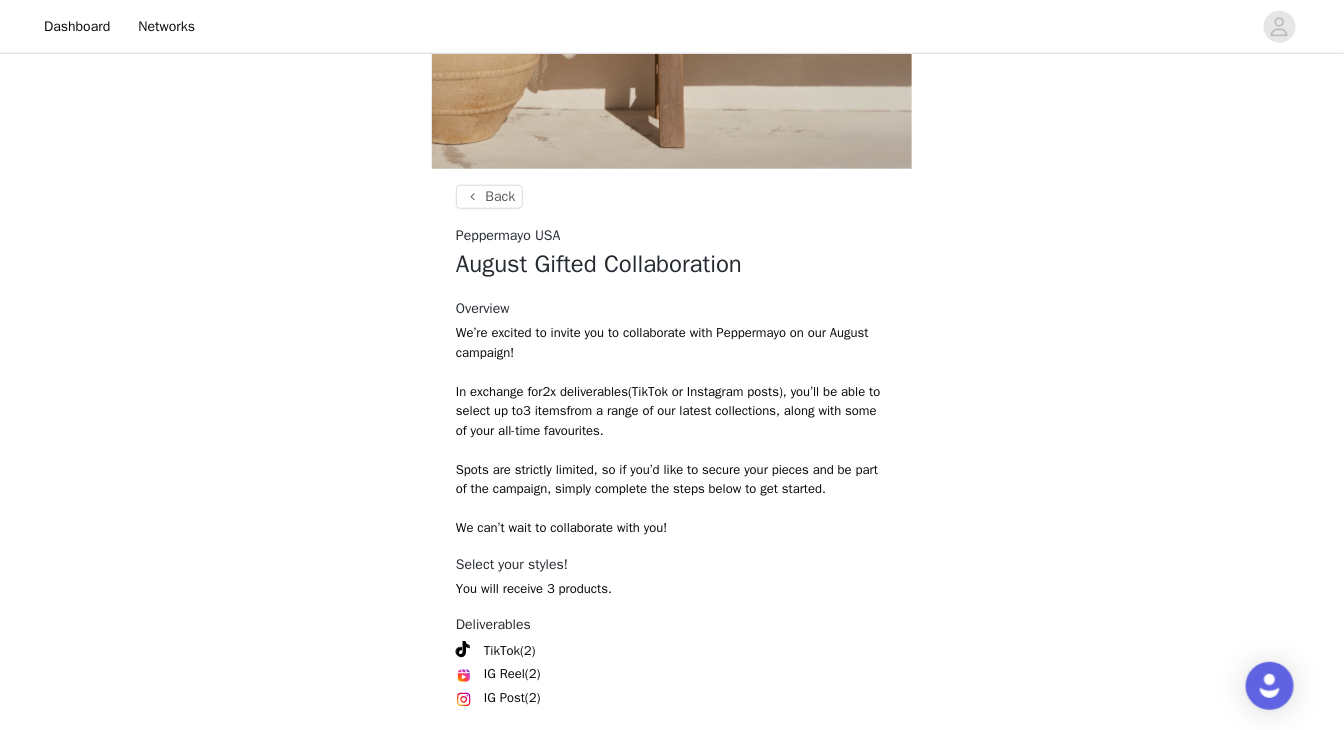 scroll, scrollTop: 738, scrollLeft: 0, axis: vertical 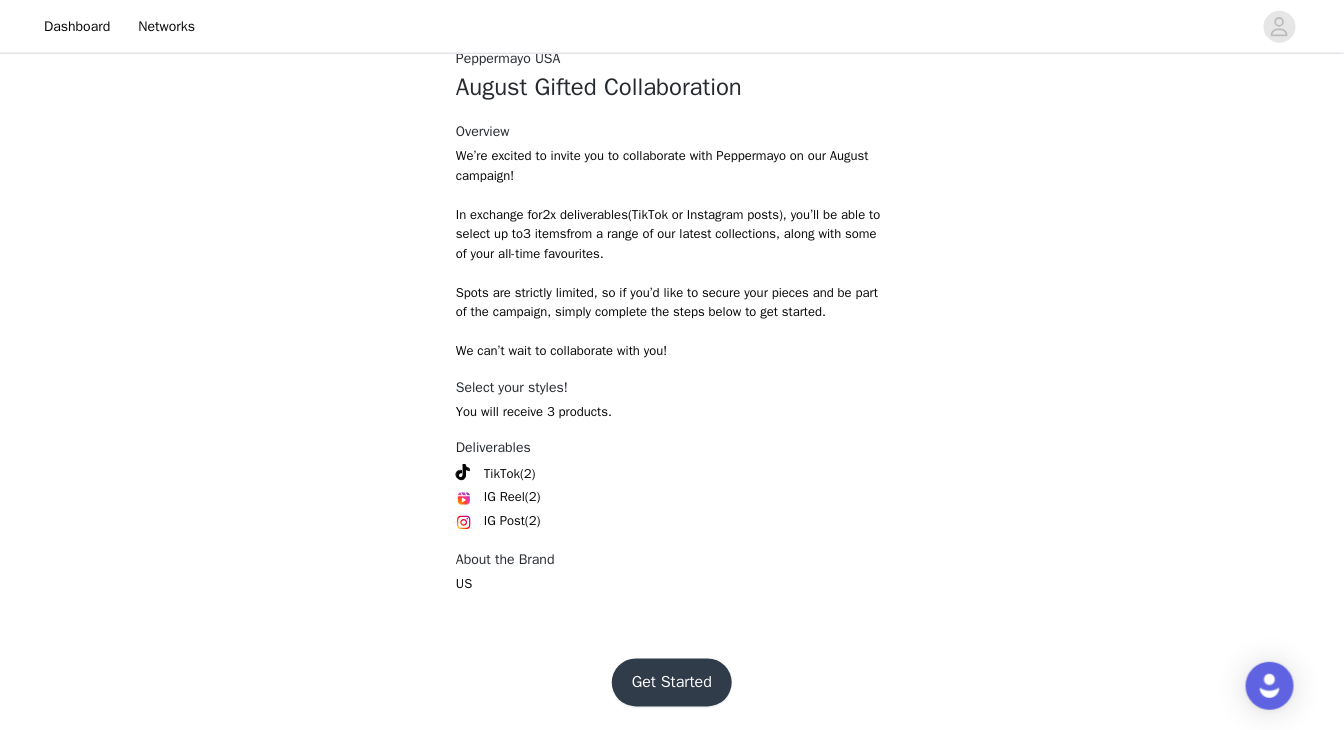 click on "Get Started" at bounding box center (672, 683) 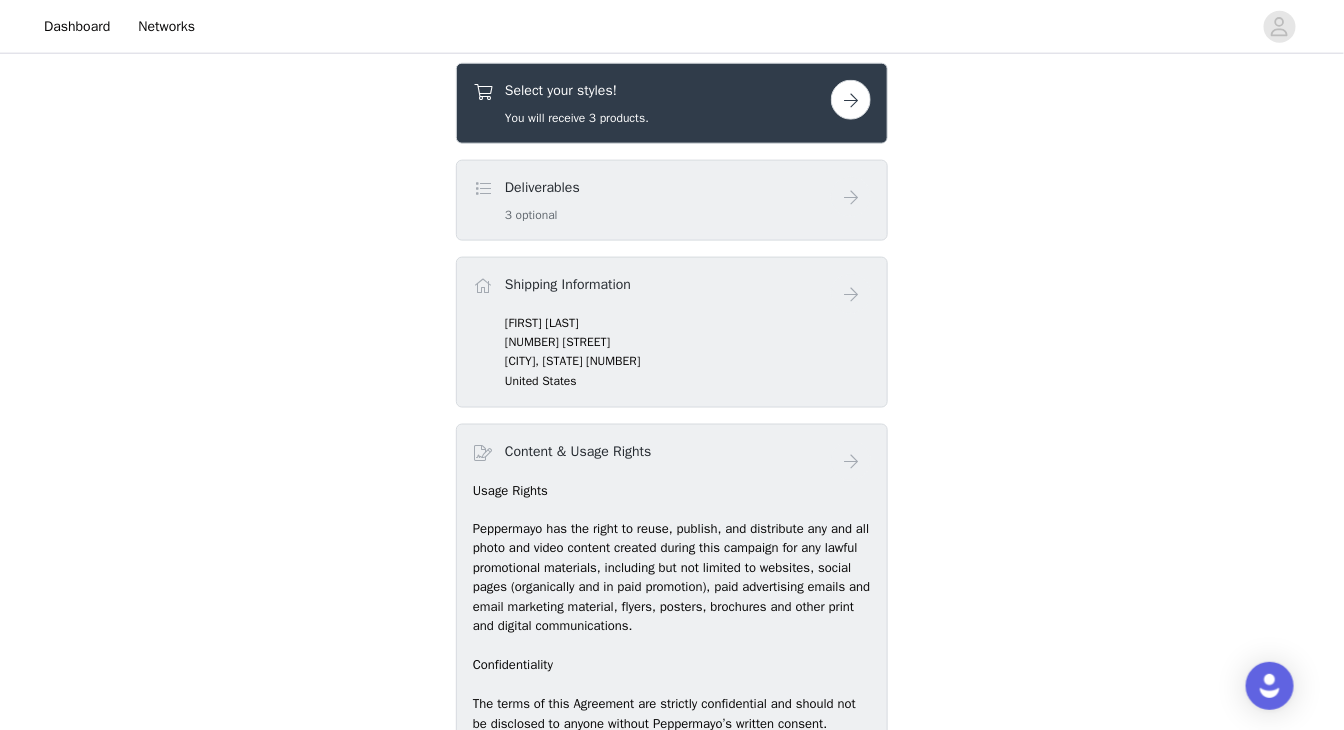 scroll, scrollTop: 268, scrollLeft: 0, axis: vertical 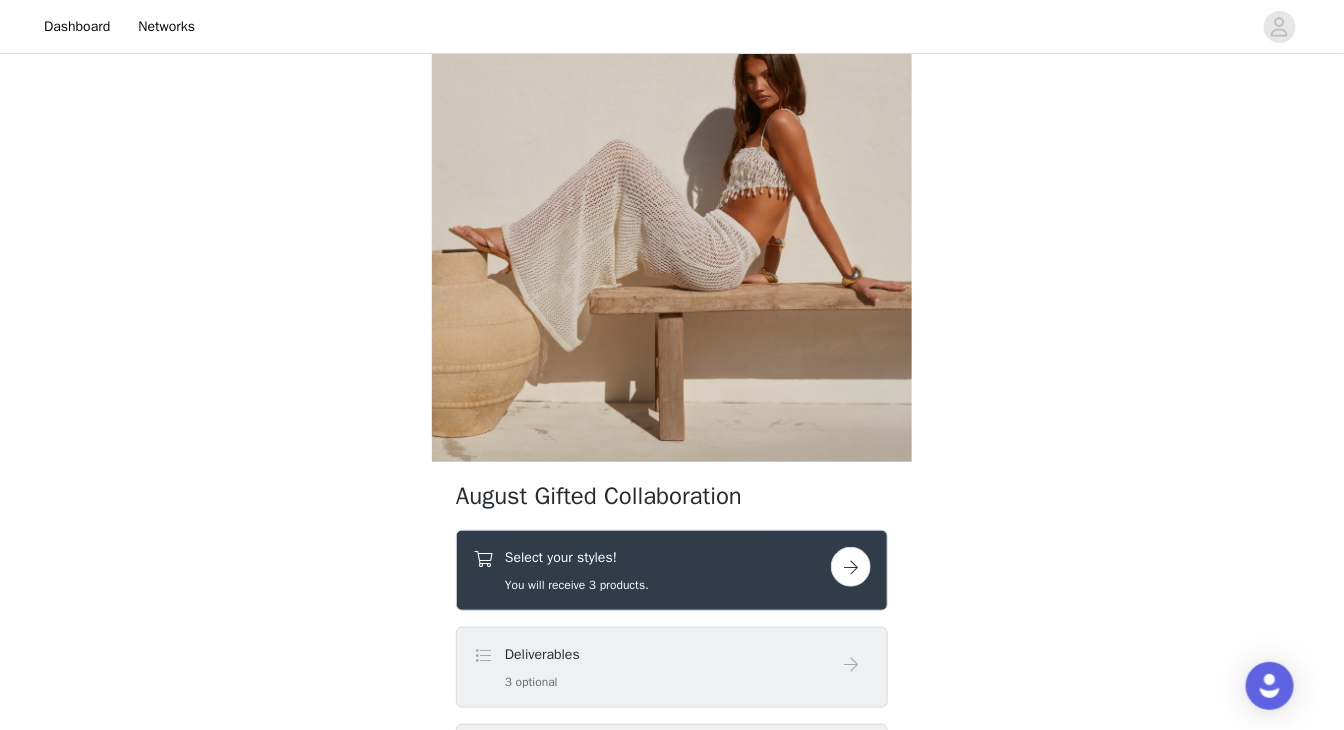 click at bounding box center (851, 567) 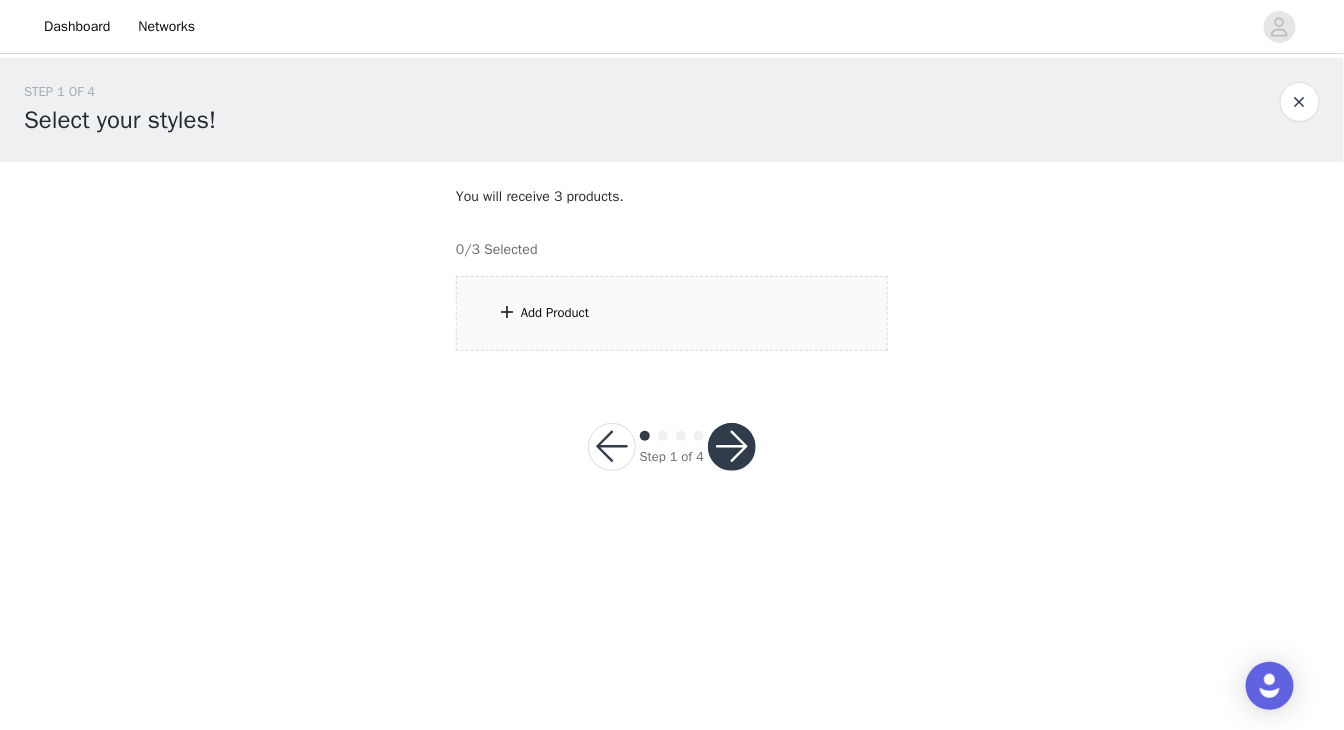 click on "Add Product" at bounding box center (672, 313) 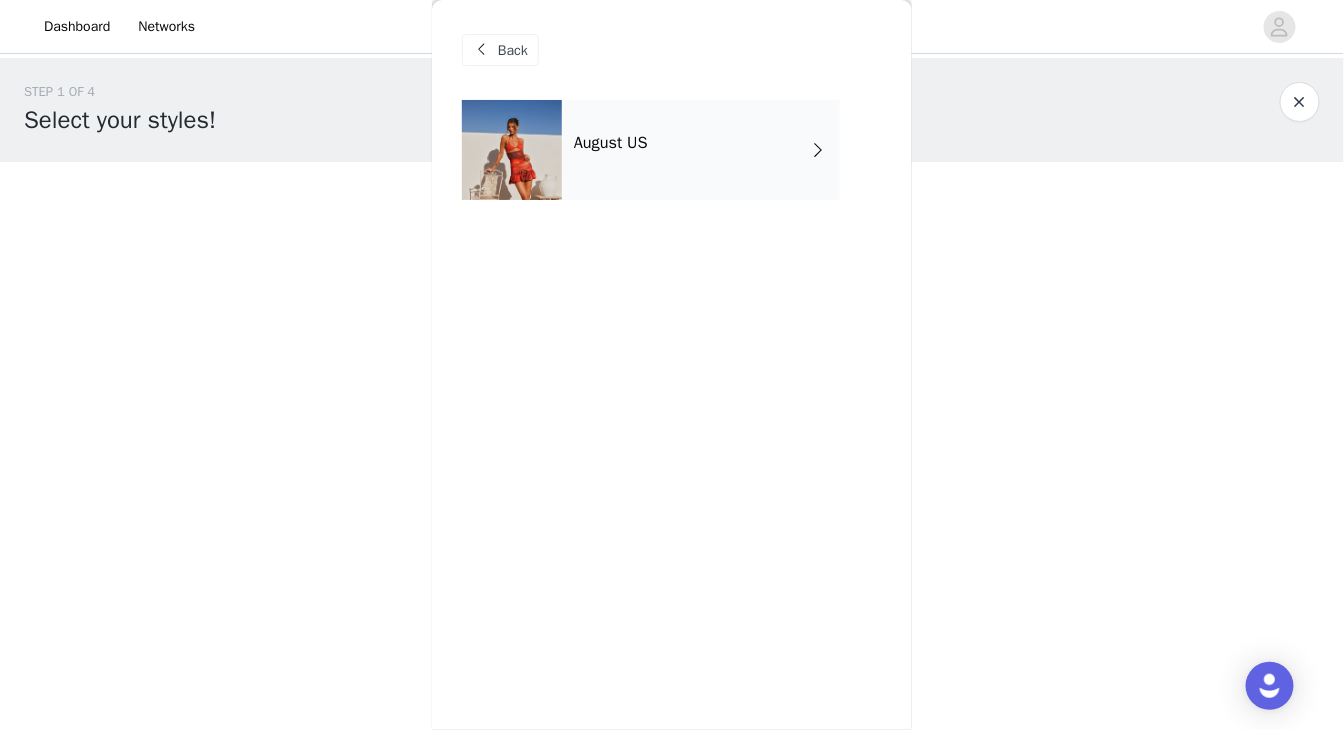 click on "August US" at bounding box center (701, 150) 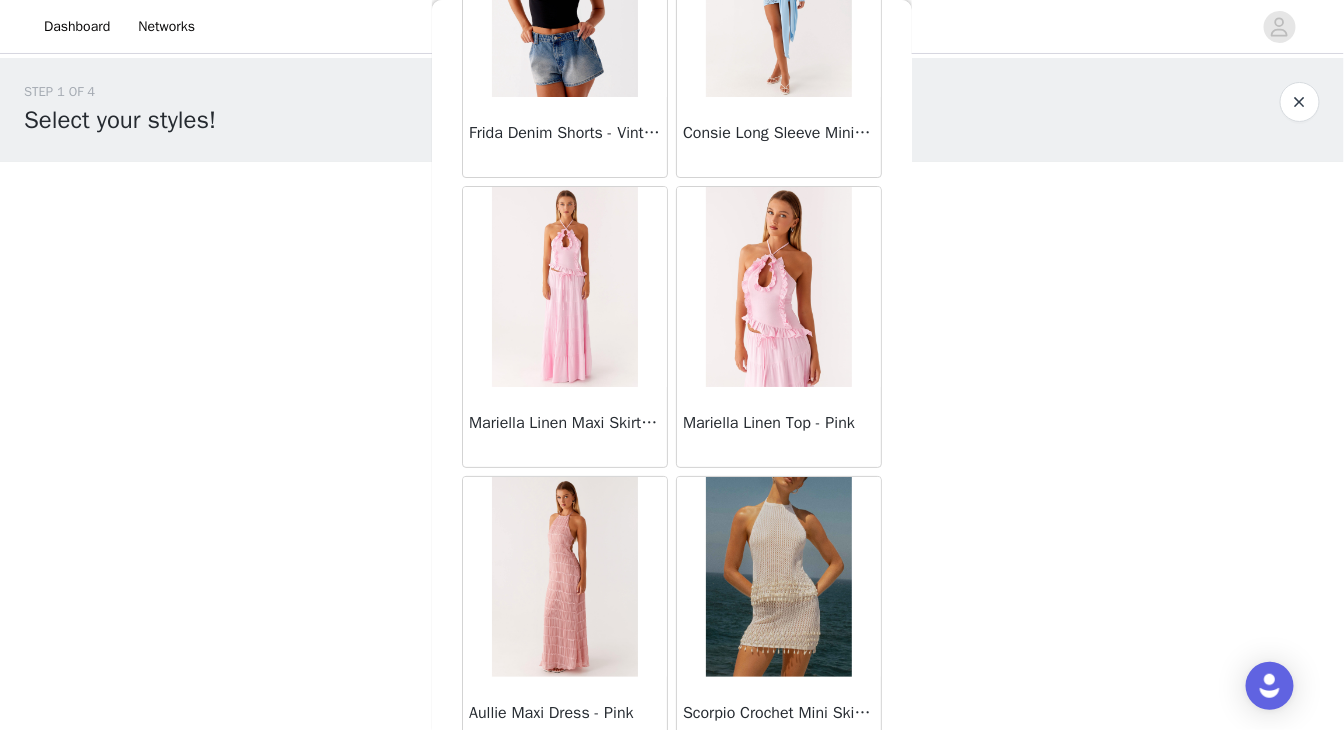 scroll, scrollTop: 2328, scrollLeft: 0, axis: vertical 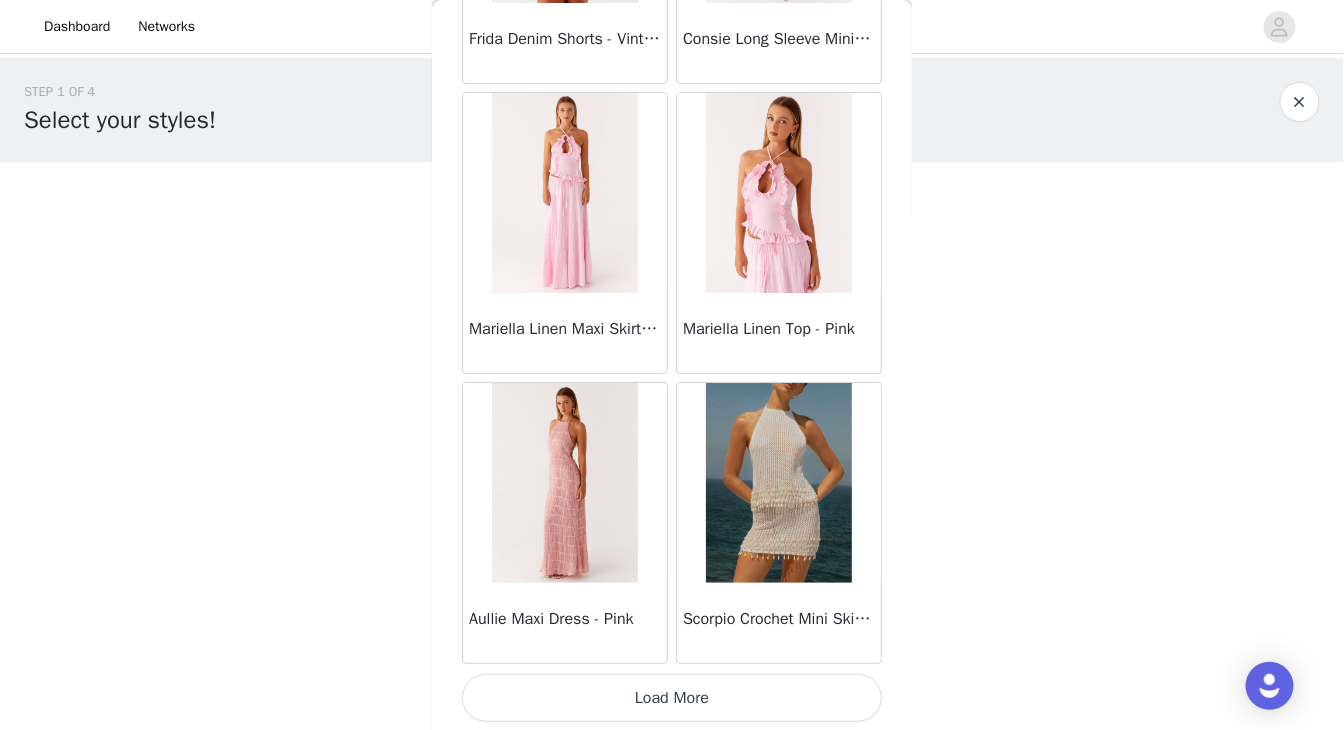click on "Load More" at bounding box center (672, 698) 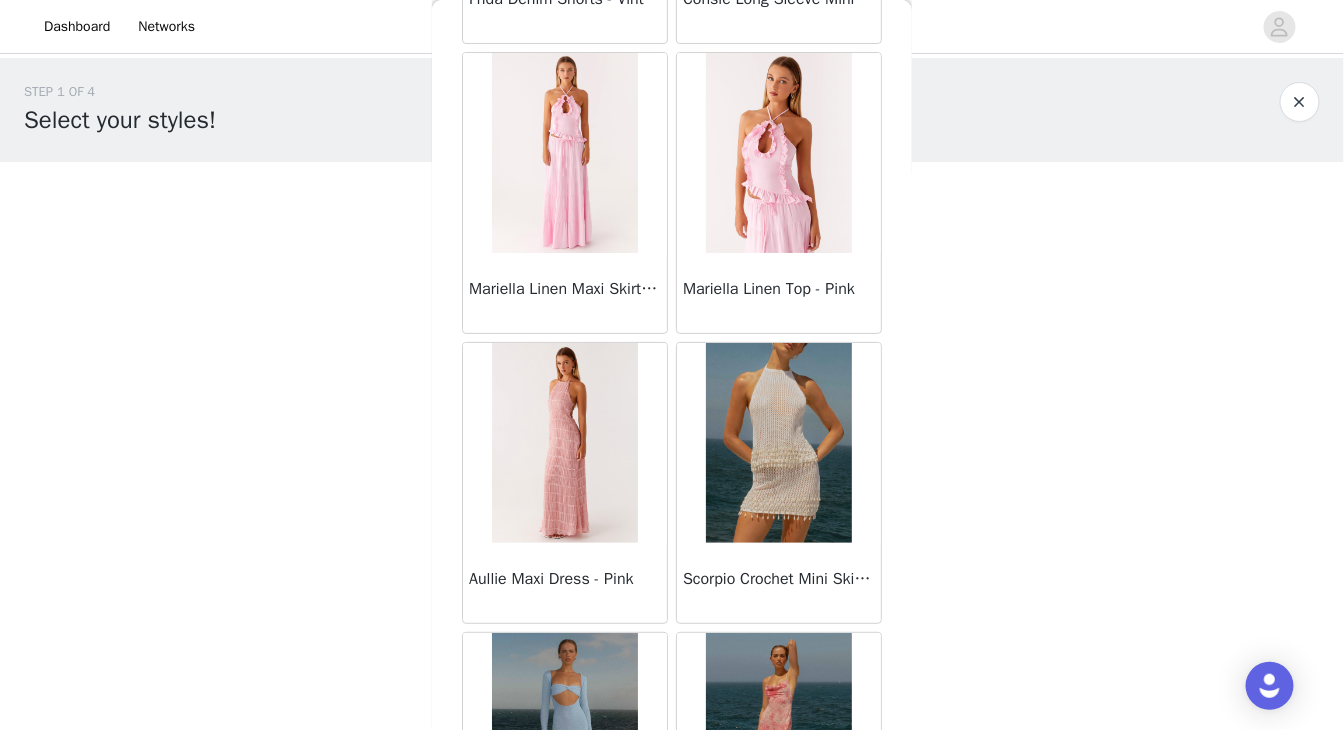 scroll, scrollTop: 2376, scrollLeft: 0, axis: vertical 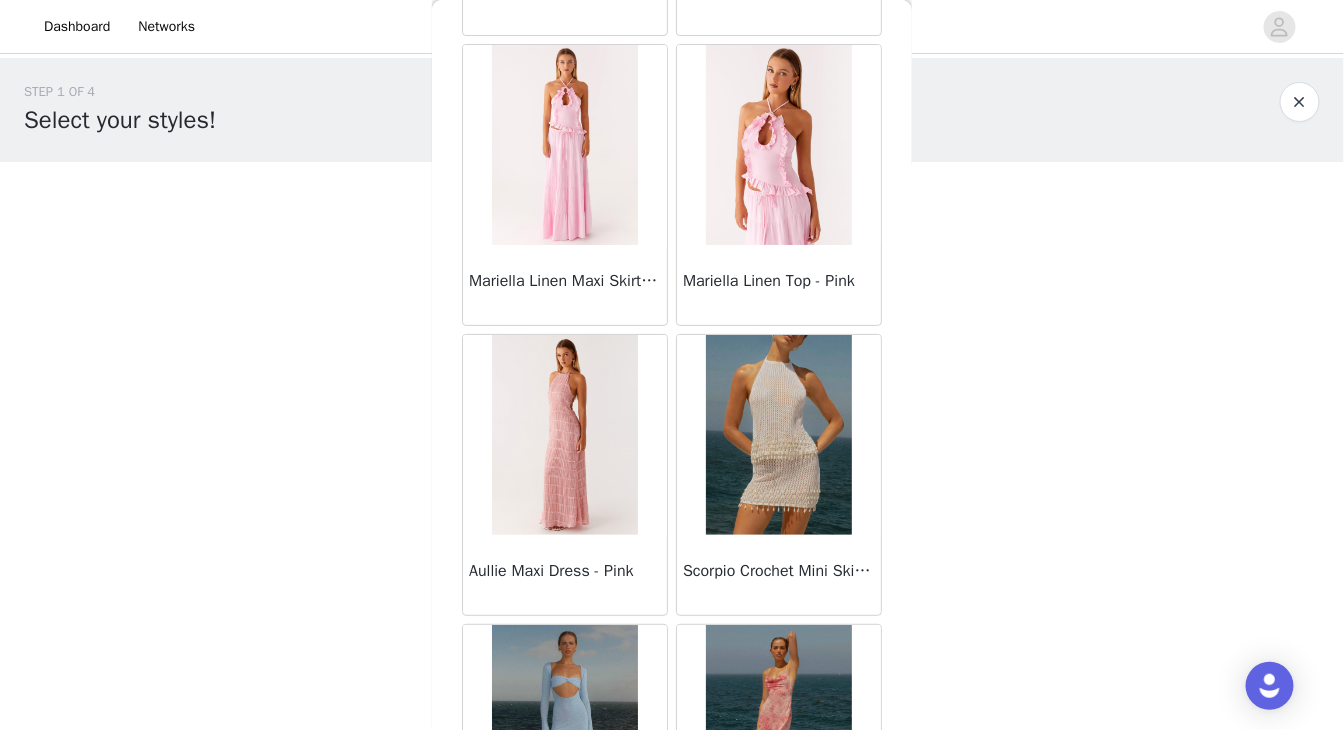 click at bounding box center (778, 435) 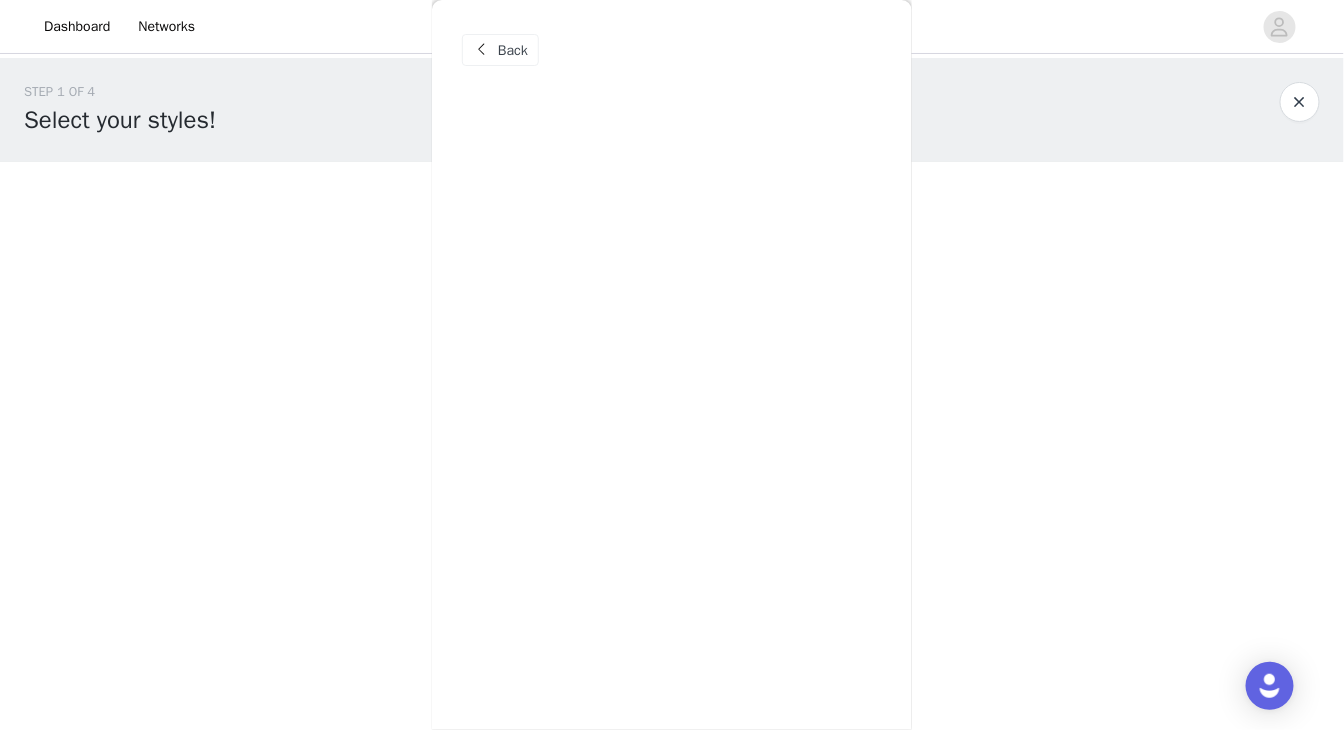 scroll, scrollTop: 0, scrollLeft: 0, axis: both 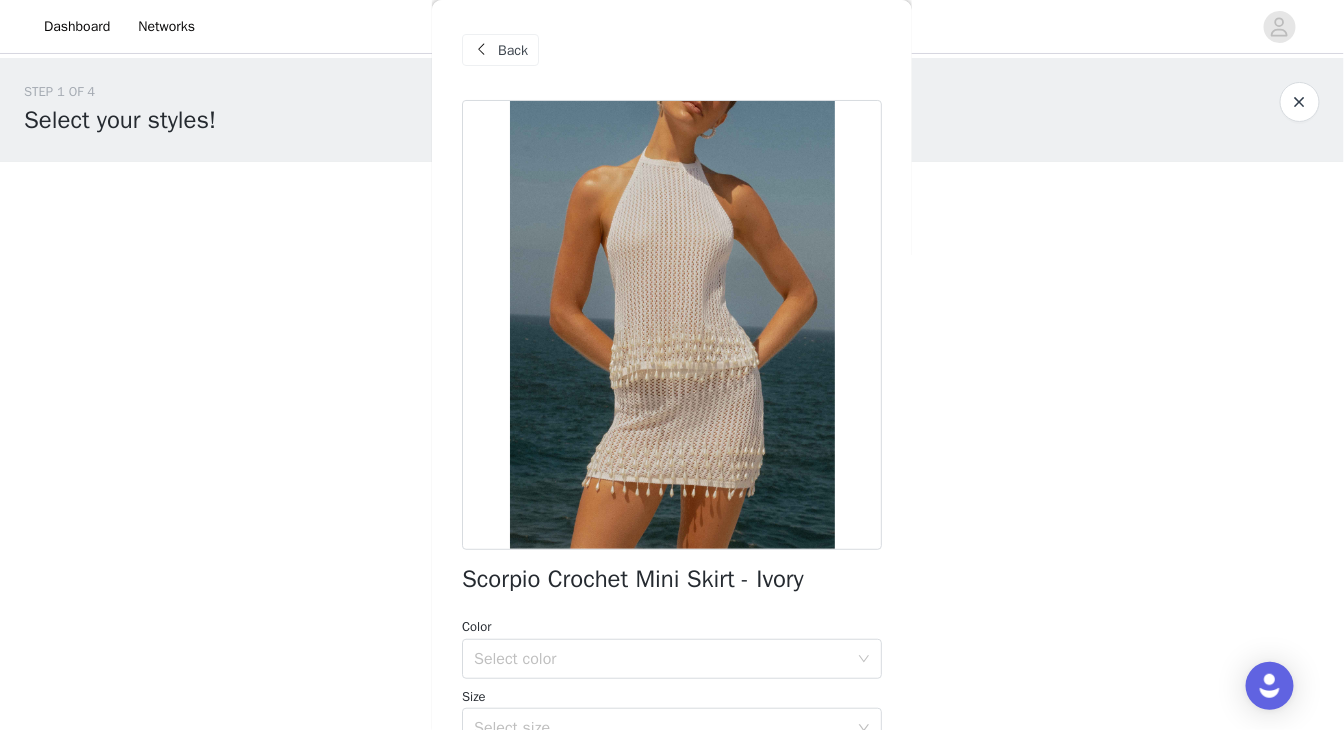 click on "Back" at bounding box center [513, 50] 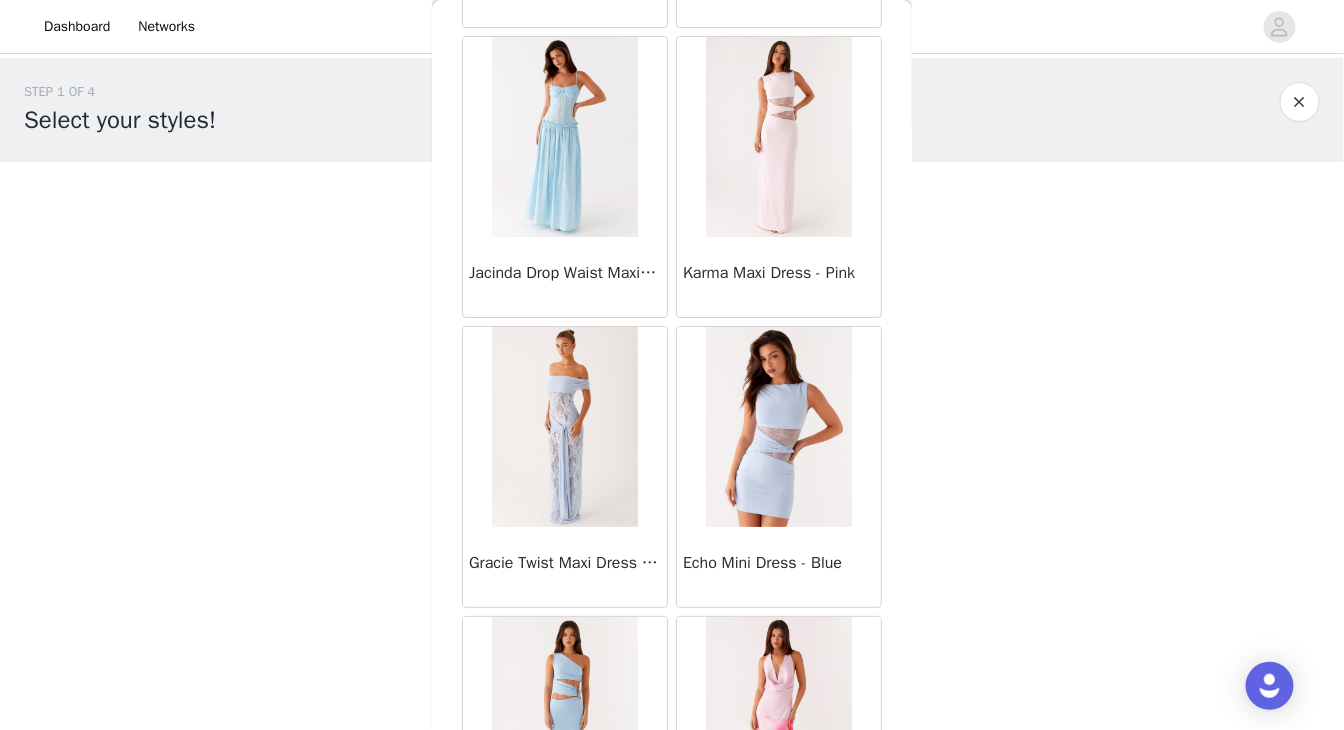 scroll, scrollTop: 5226, scrollLeft: 0, axis: vertical 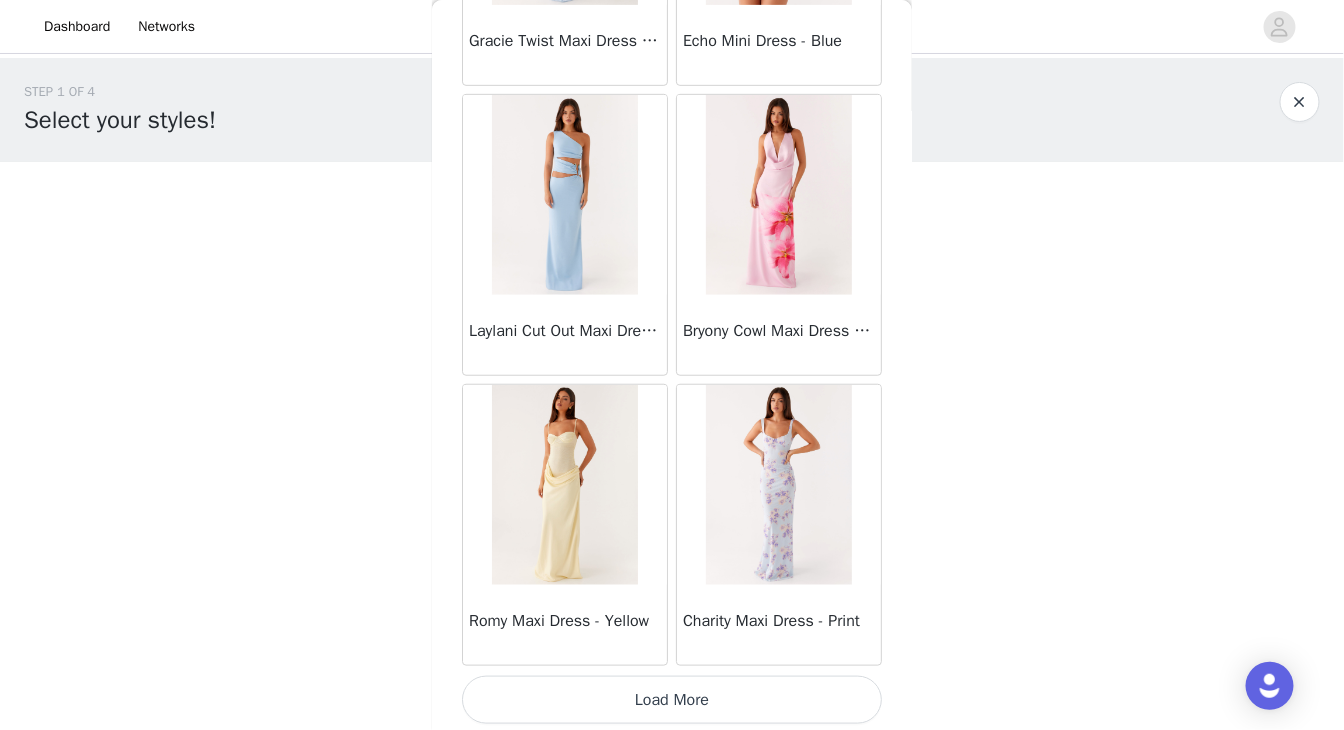 click on "Load More" at bounding box center (672, 700) 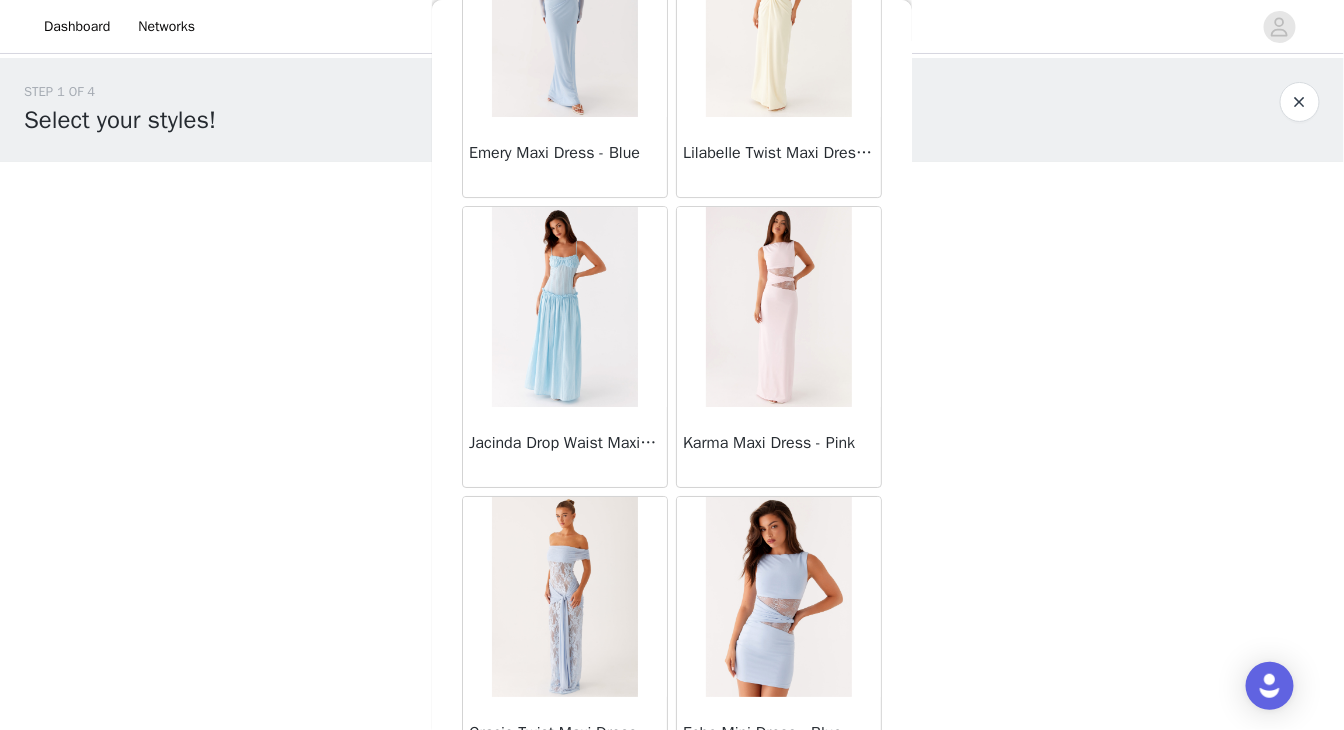 scroll, scrollTop: 4500, scrollLeft: 0, axis: vertical 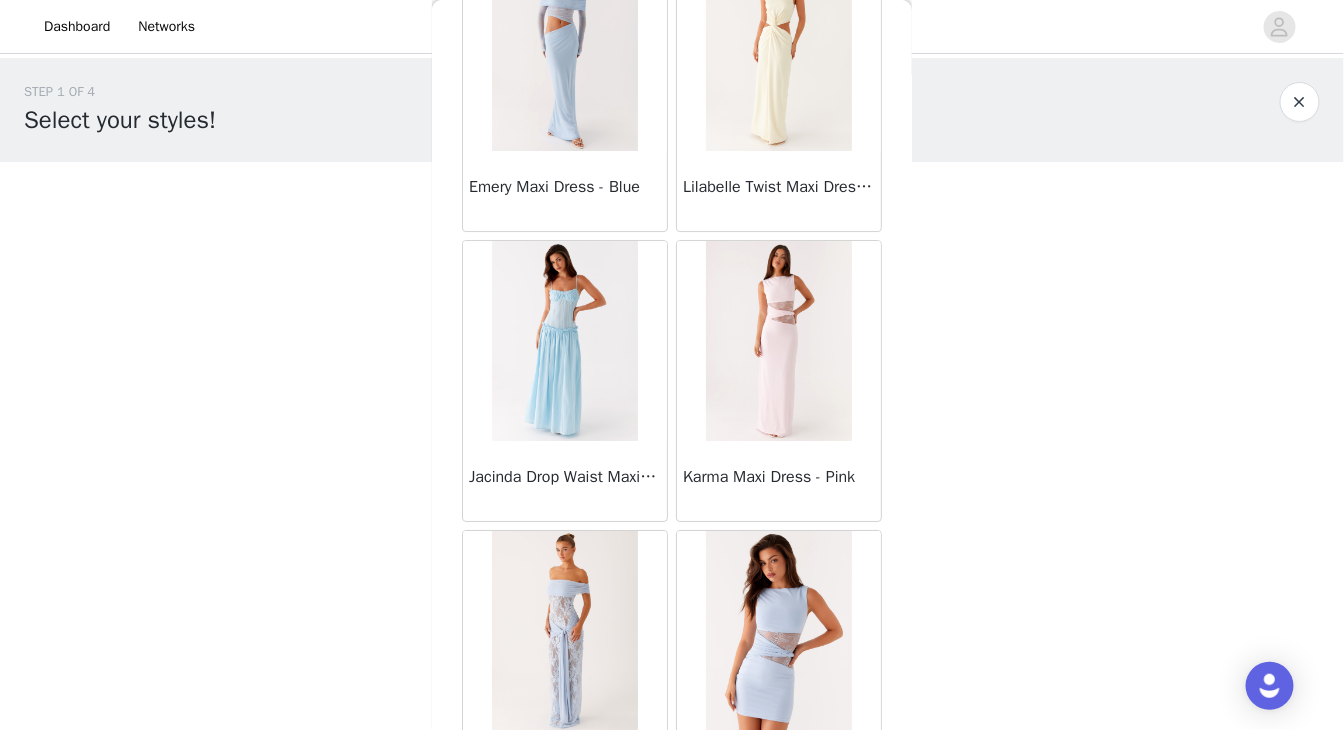 click at bounding box center (564, 341) 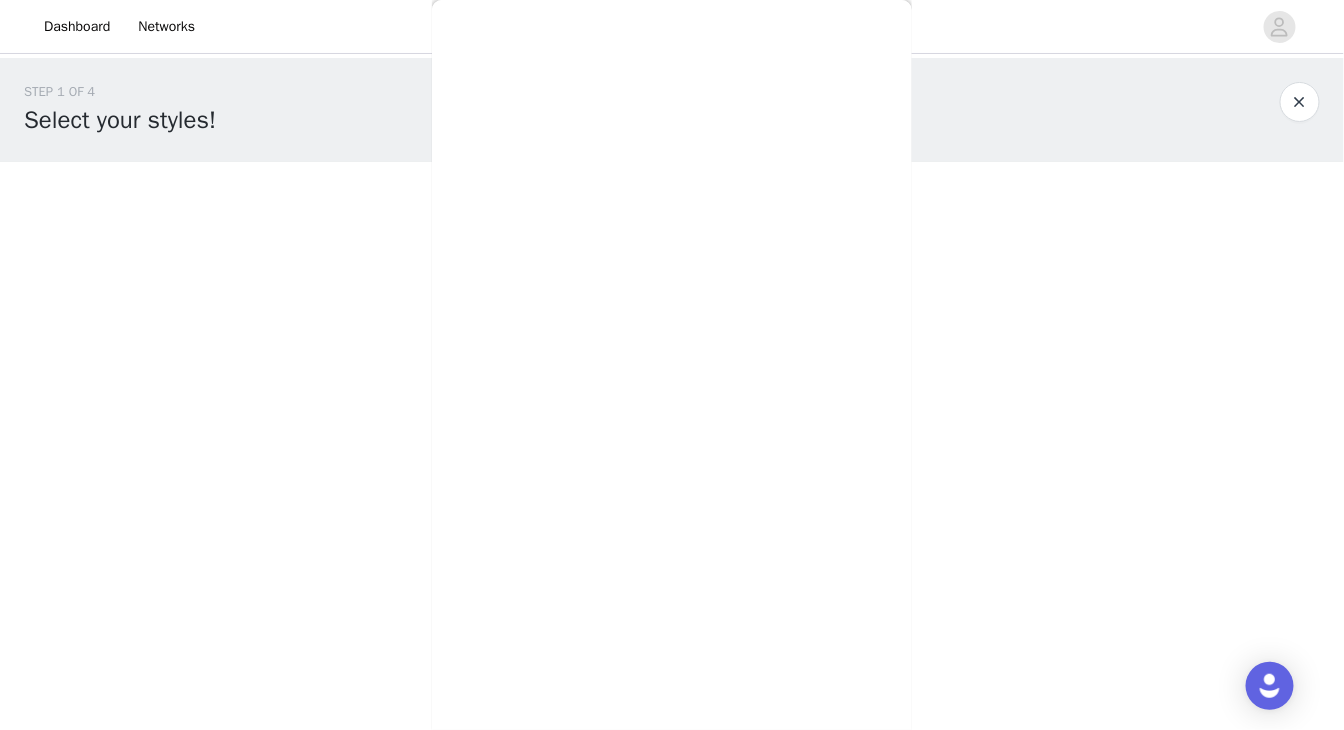 scroll, scrollTop: 0, scrollLeft: 0, axis: both 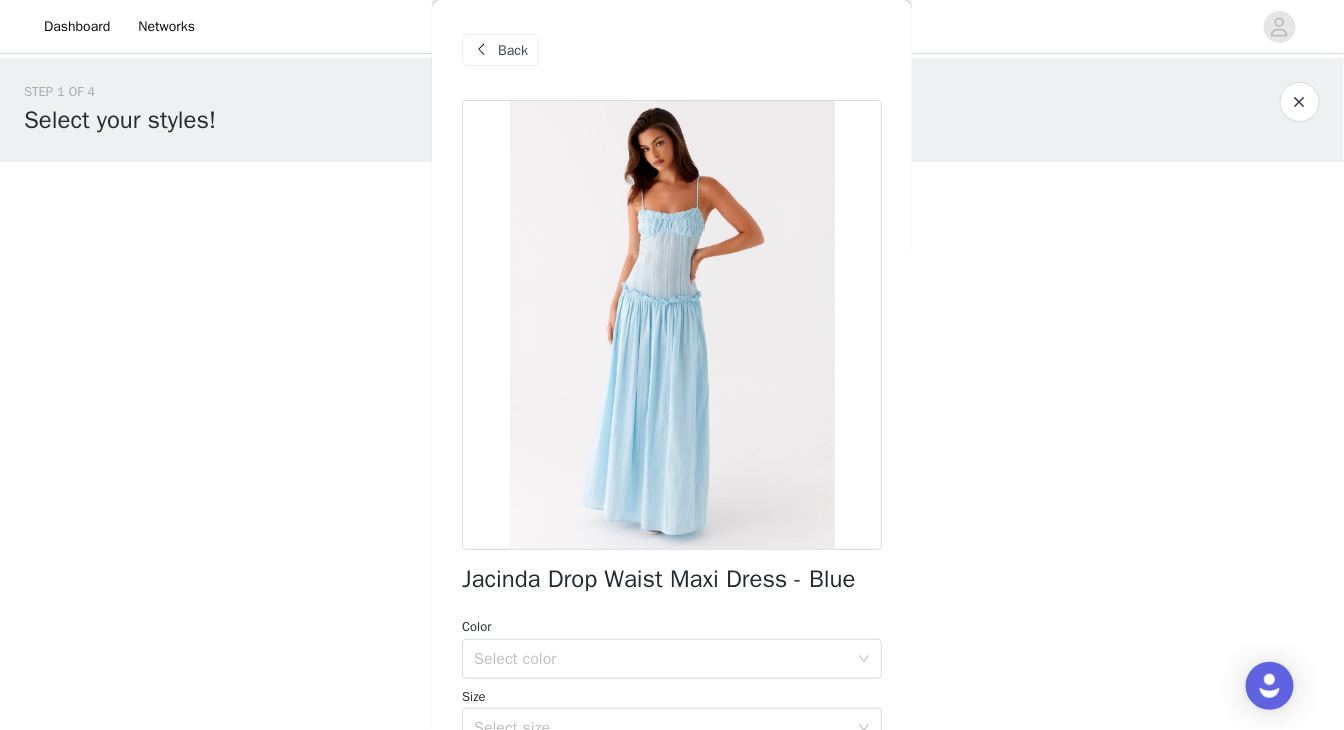 click on "Back" at bounding box center [513, 50] 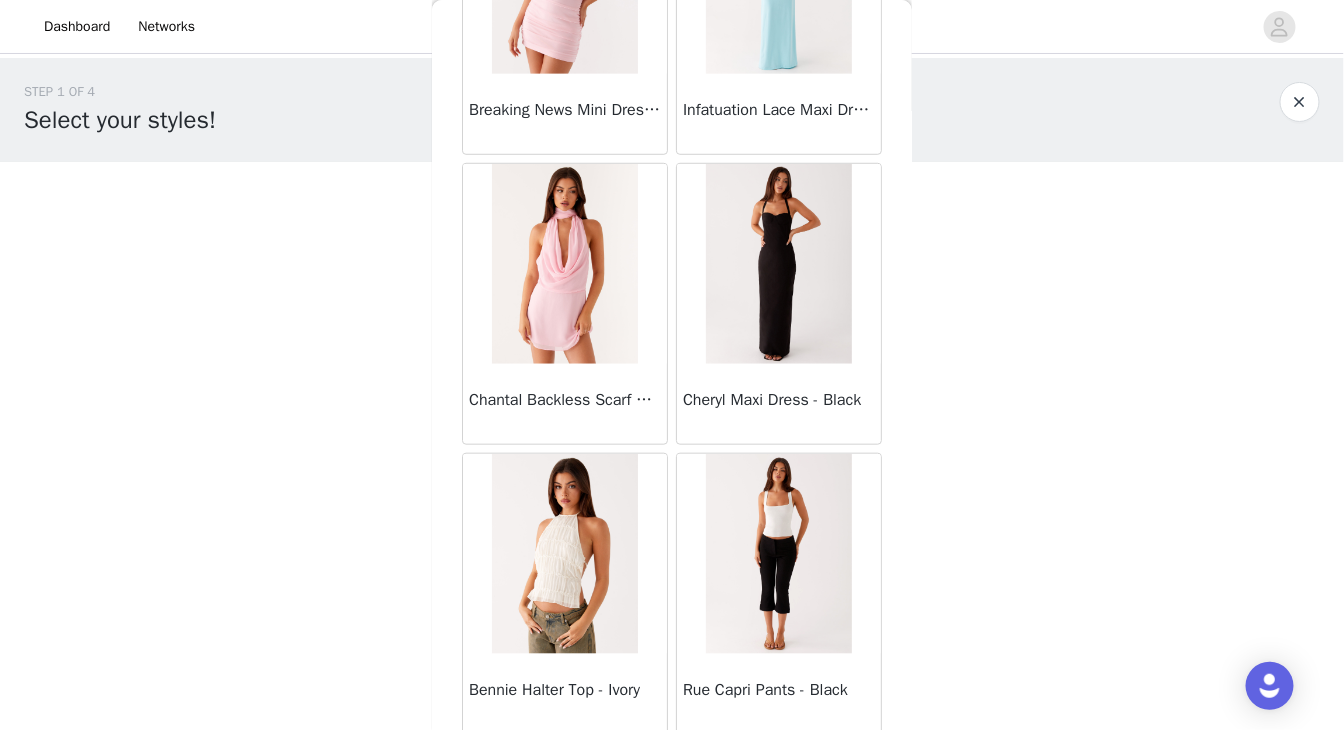 scroll, scrollTop: 8124, scrollLeft: 0, axis: vertical 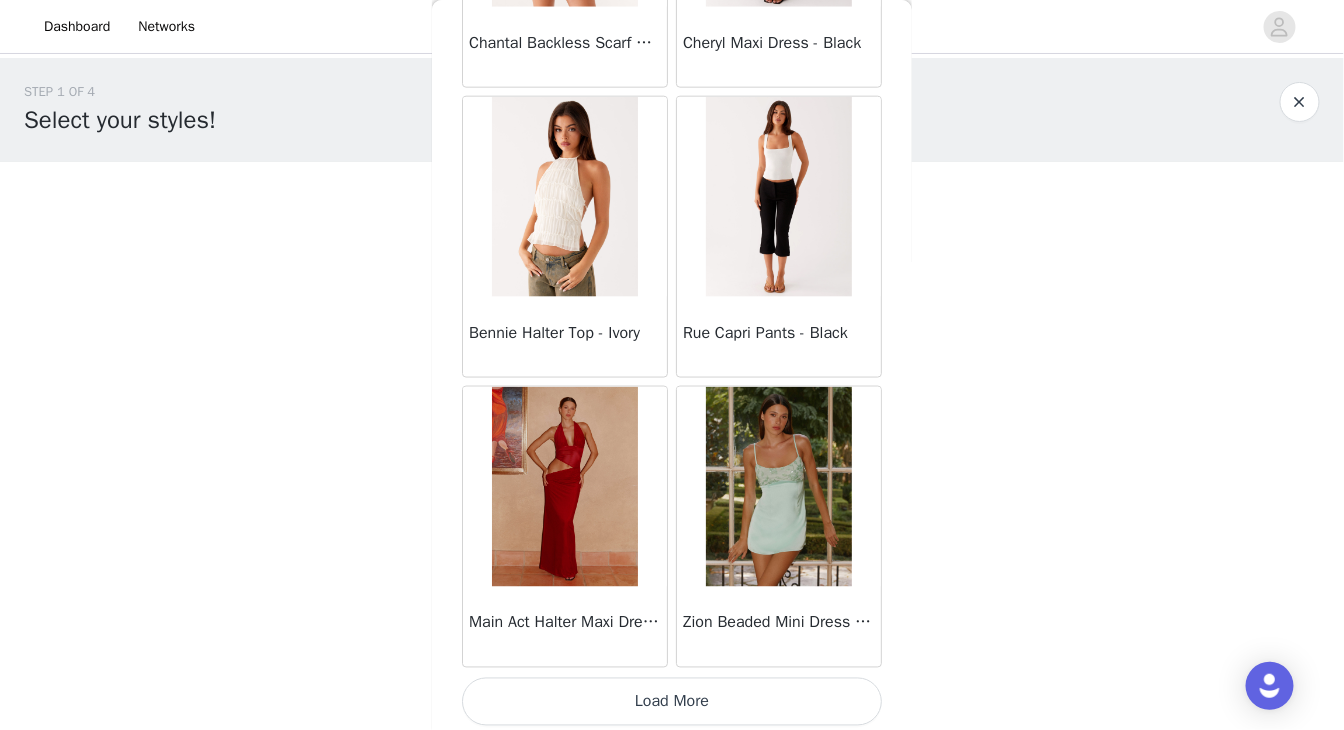 click on "Load More" at bounding box center (672, 702) 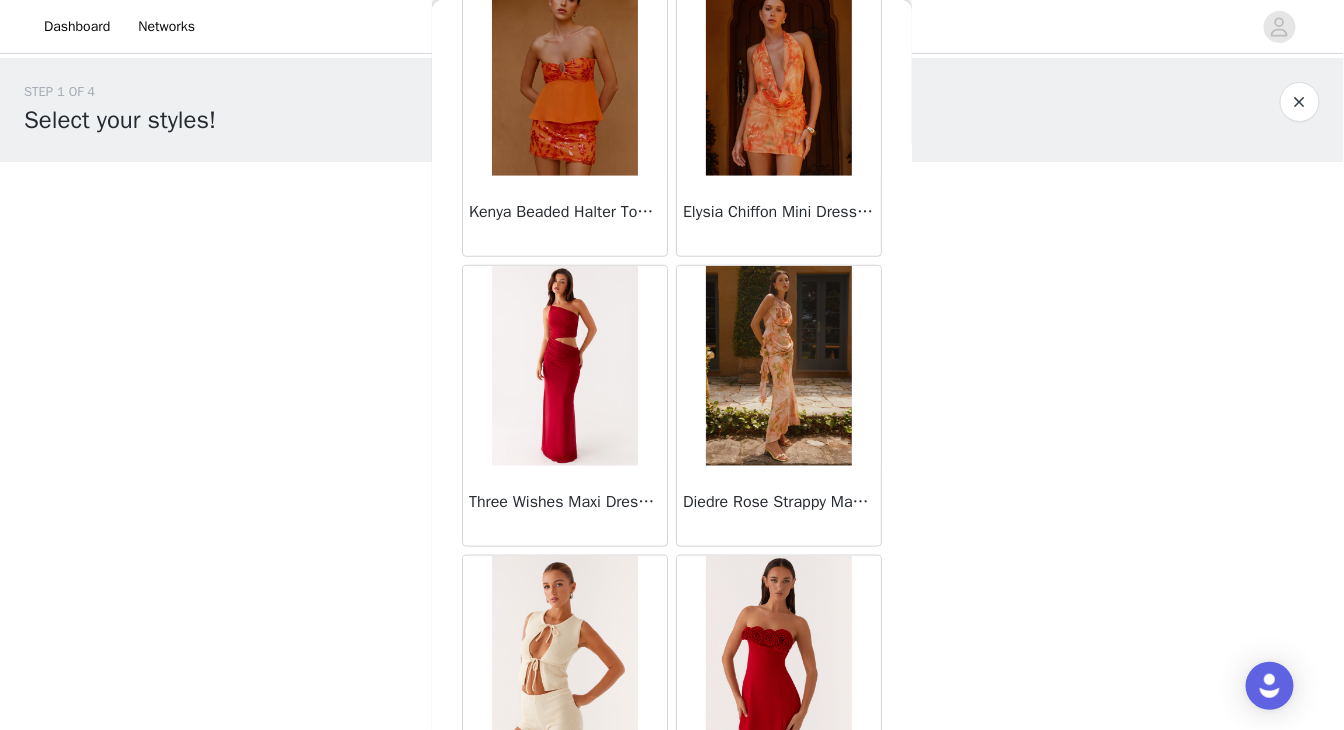 scroll, scrollTop: 11022, scrollLeft: 0, axis: vertical 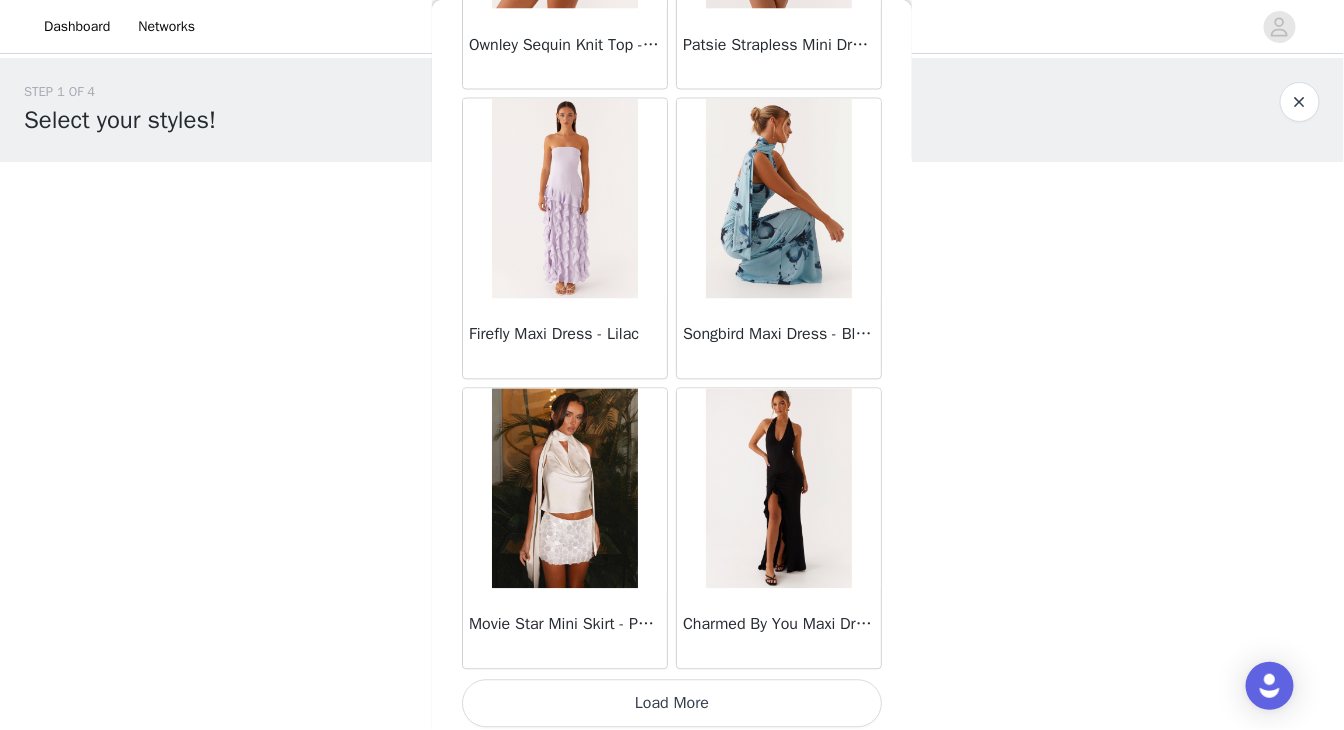 click on "Load More" at bounding box center [672, 704] 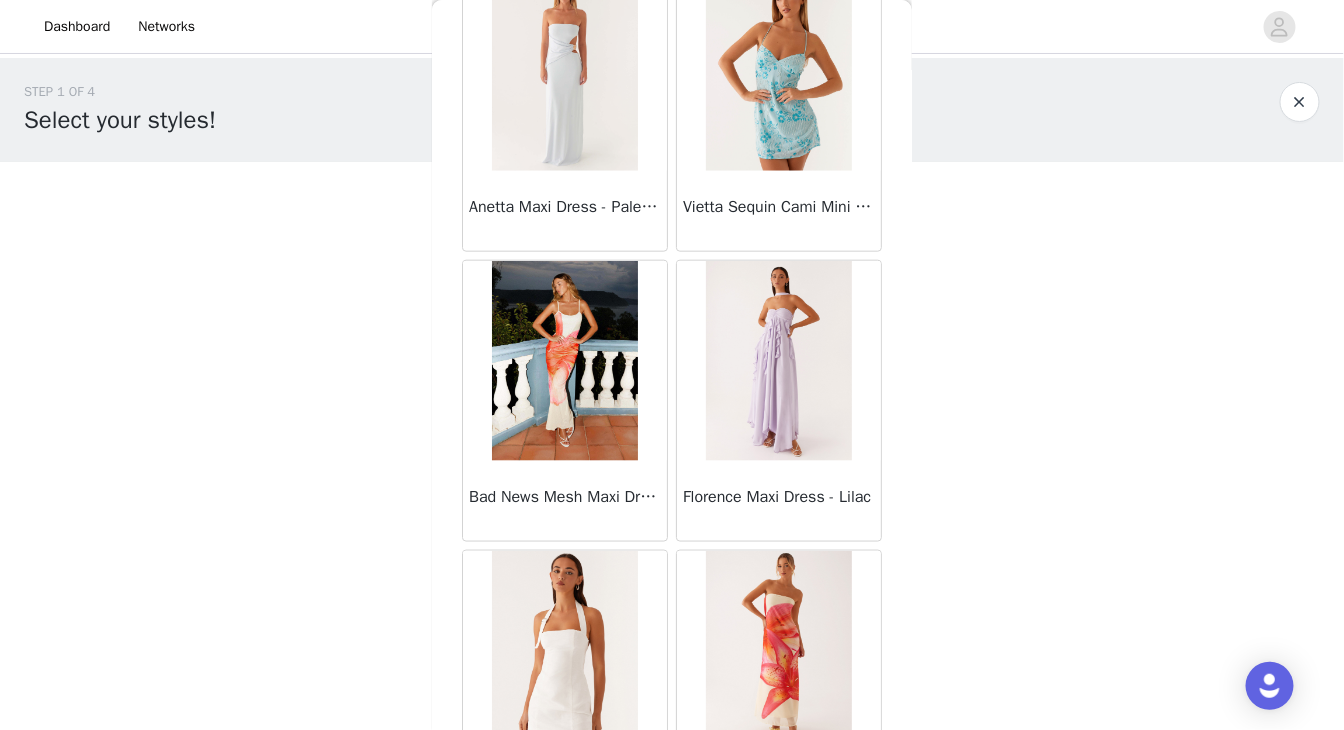 scroll, scrollTop: 13920, scrollLeft: 0, axis: vertical 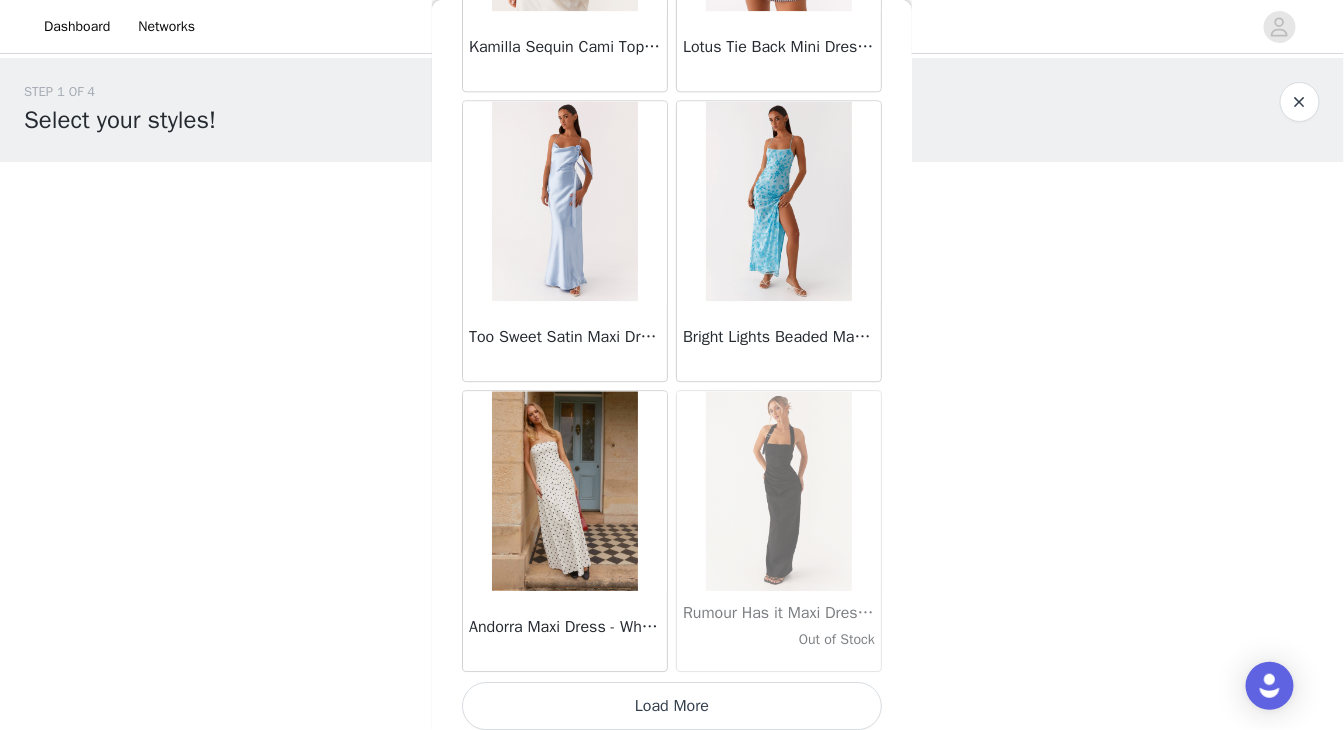 click on "Andorra Maxi Dress - White Polkadot" at bounding box center [565, 531] 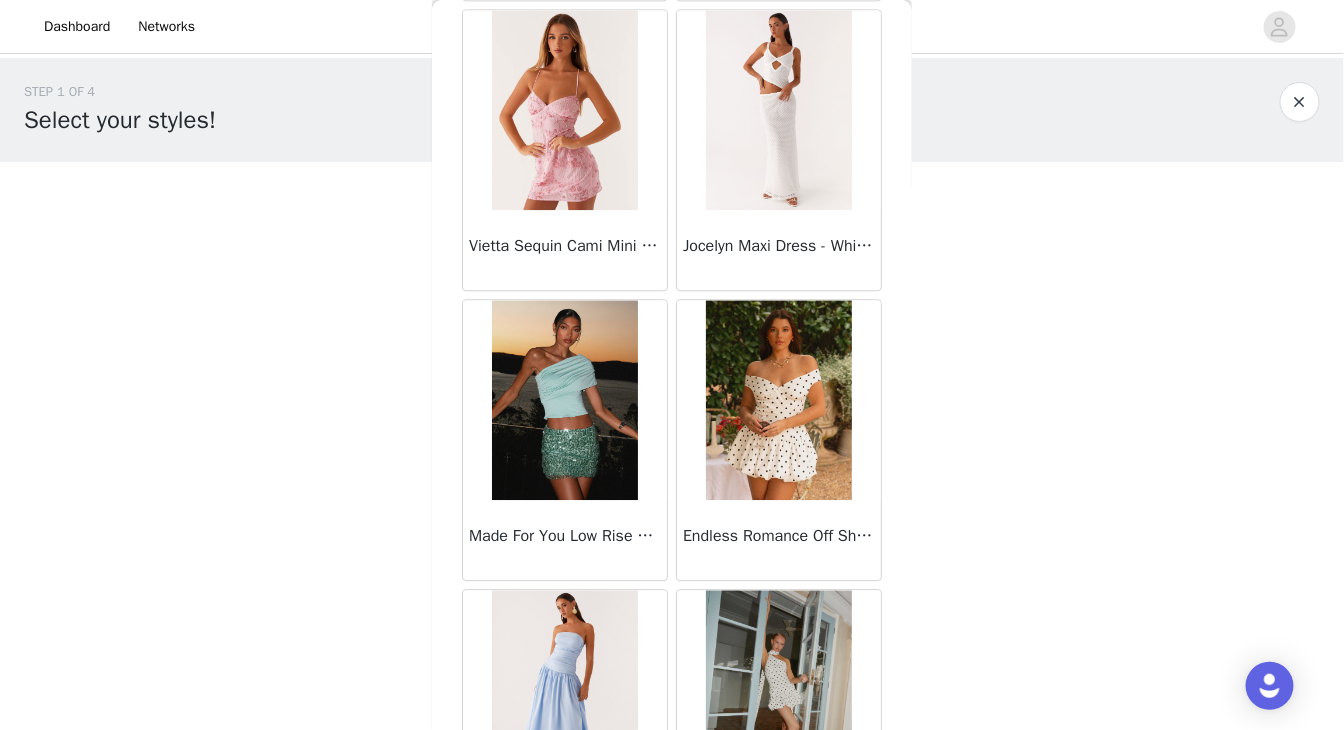 scroll, scrollTop: 16819, scrollLeft: 0, axis: vertical 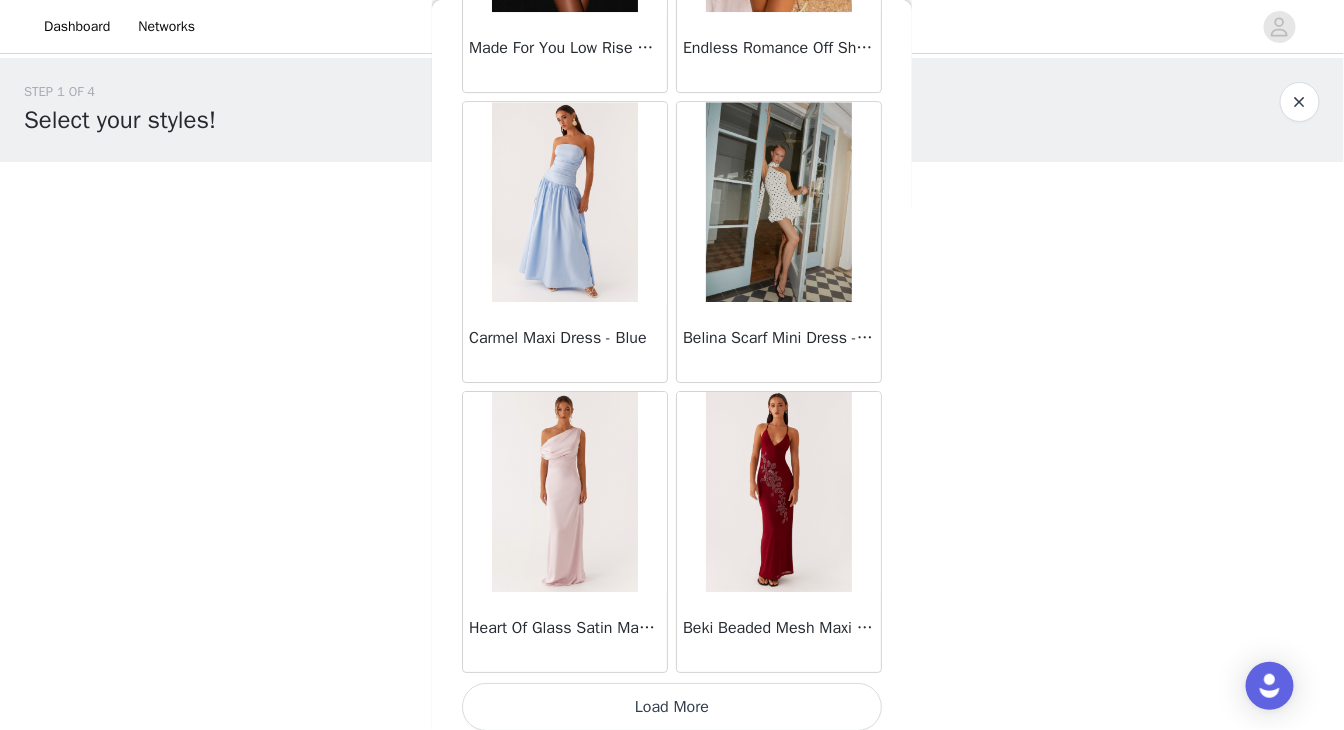 click on "Load More" at bounding box center [672, 707] 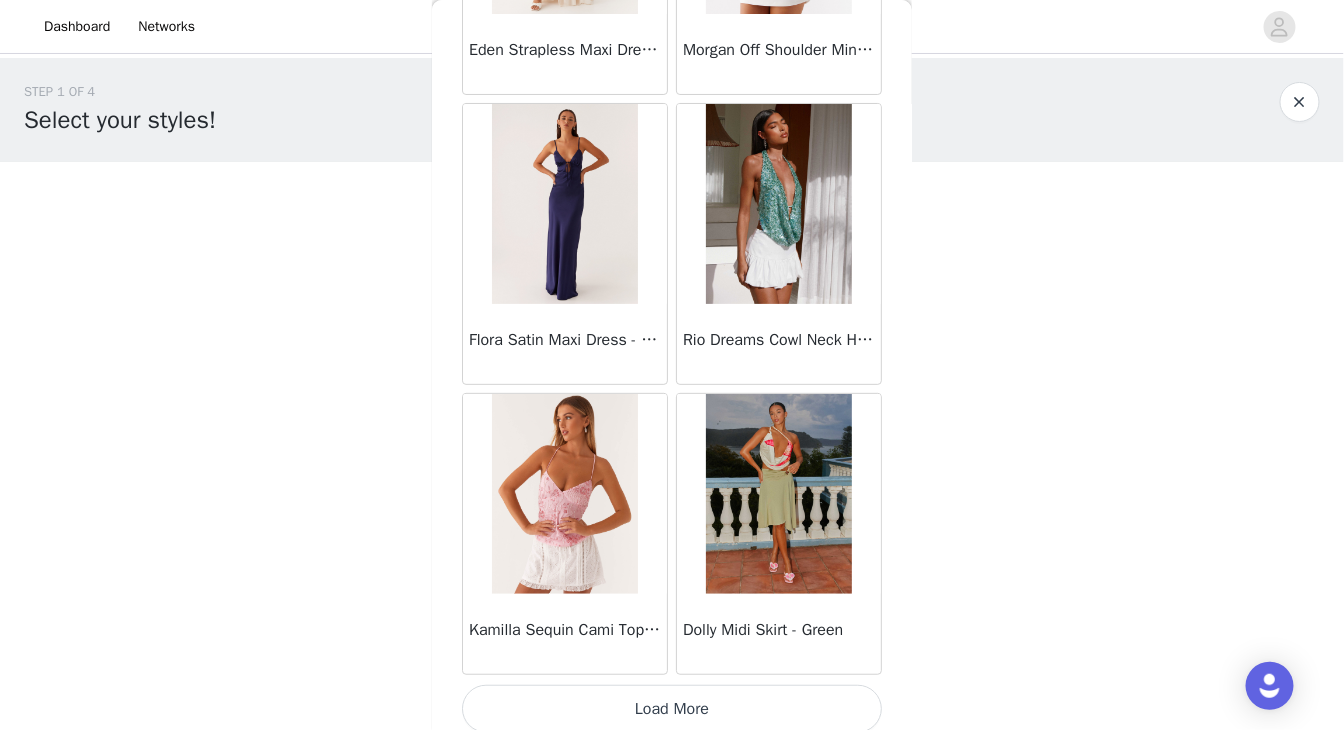 click on "Load More" at bounding box center (672, 709) 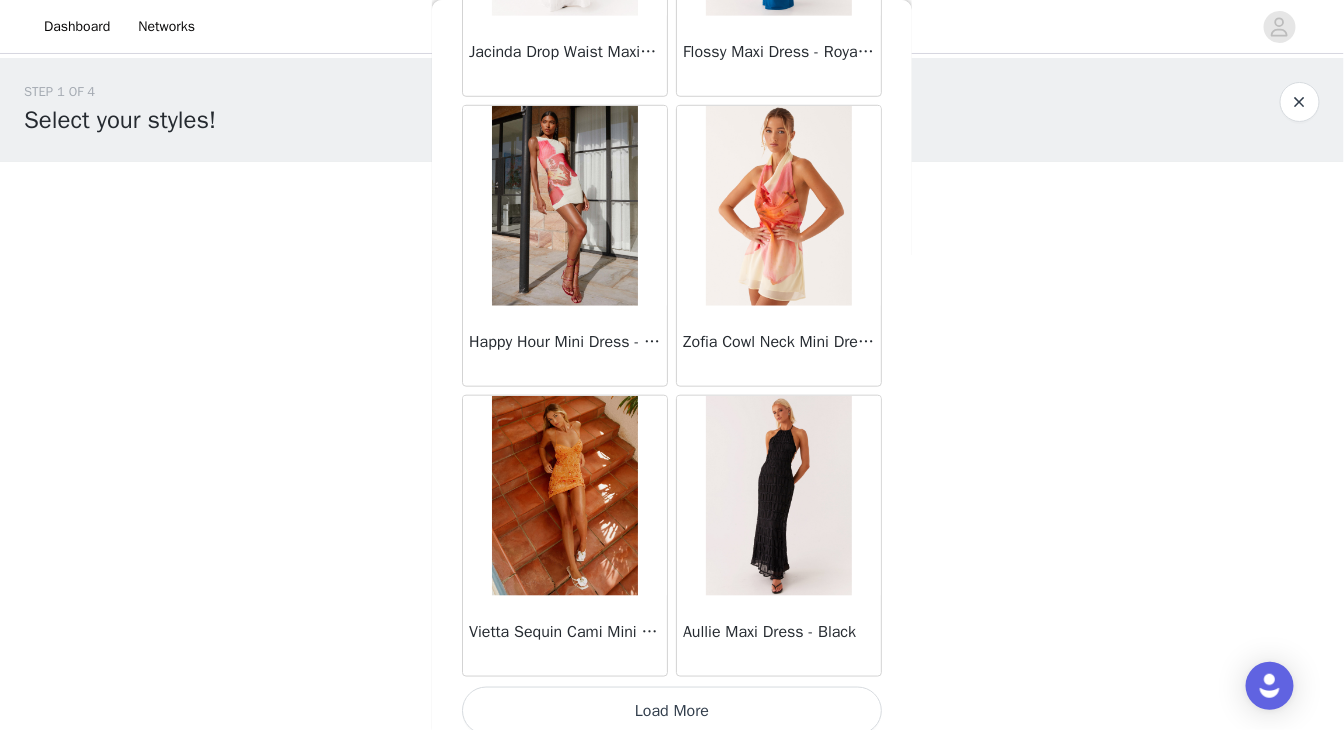 click on "Load More" at bounding box center (672, 711) 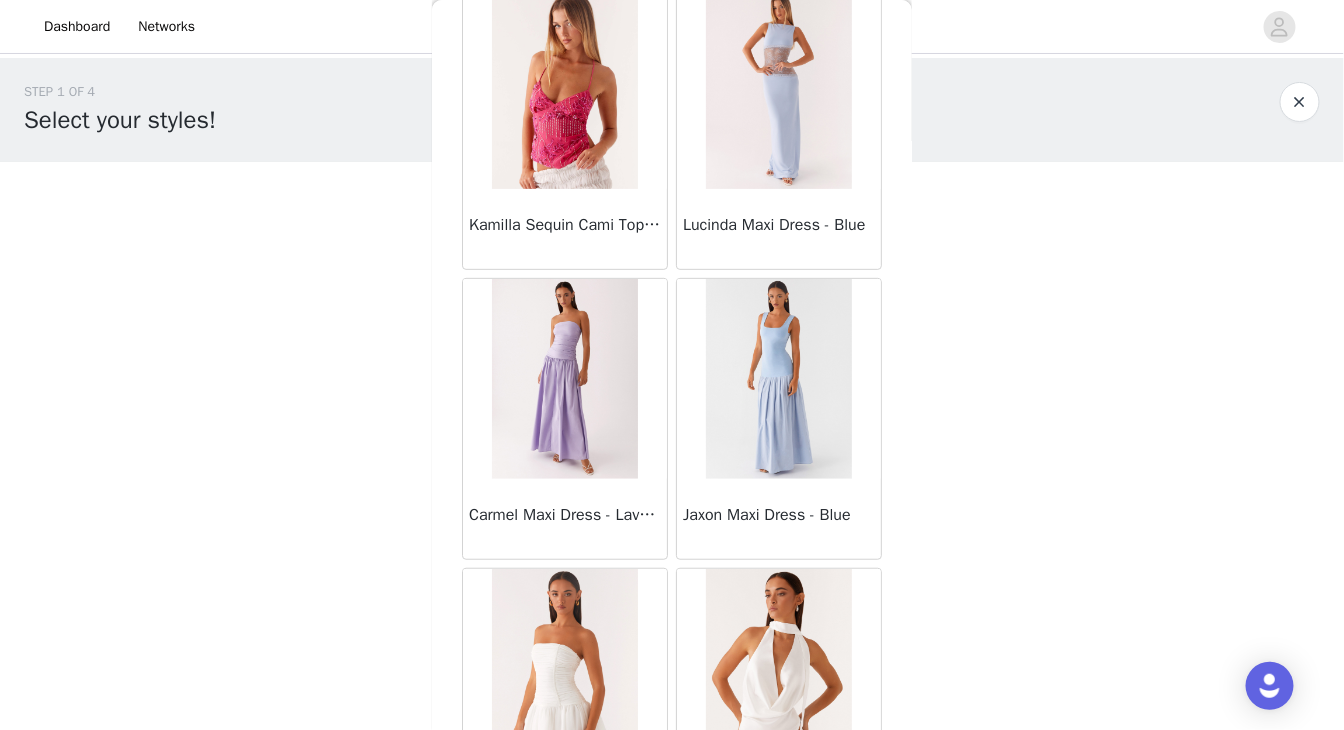 scroll, scrollTop: 25513, scrollLeft: 0, axis: vertical 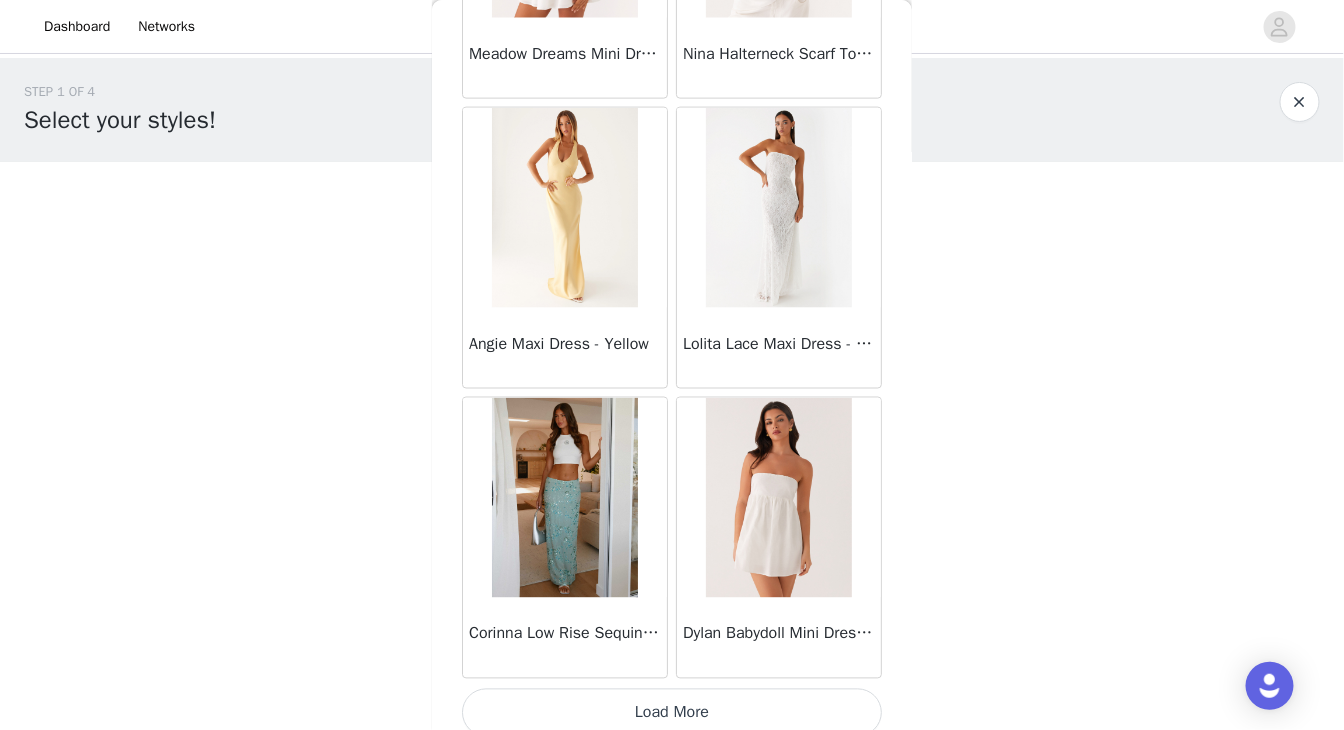click on "Load More" at bounding box center (672, 713) 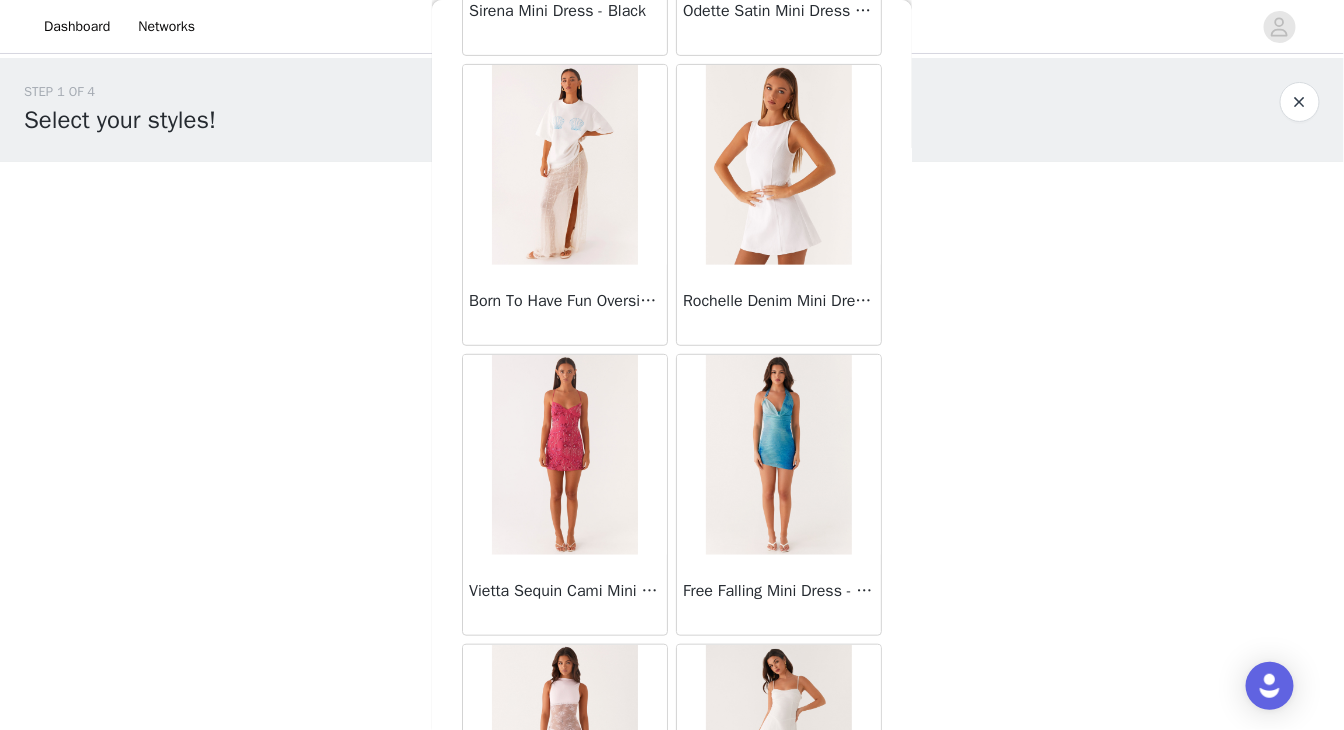 scroll, scrollTop: 28411, scrollLeft: 0, axis: vertical 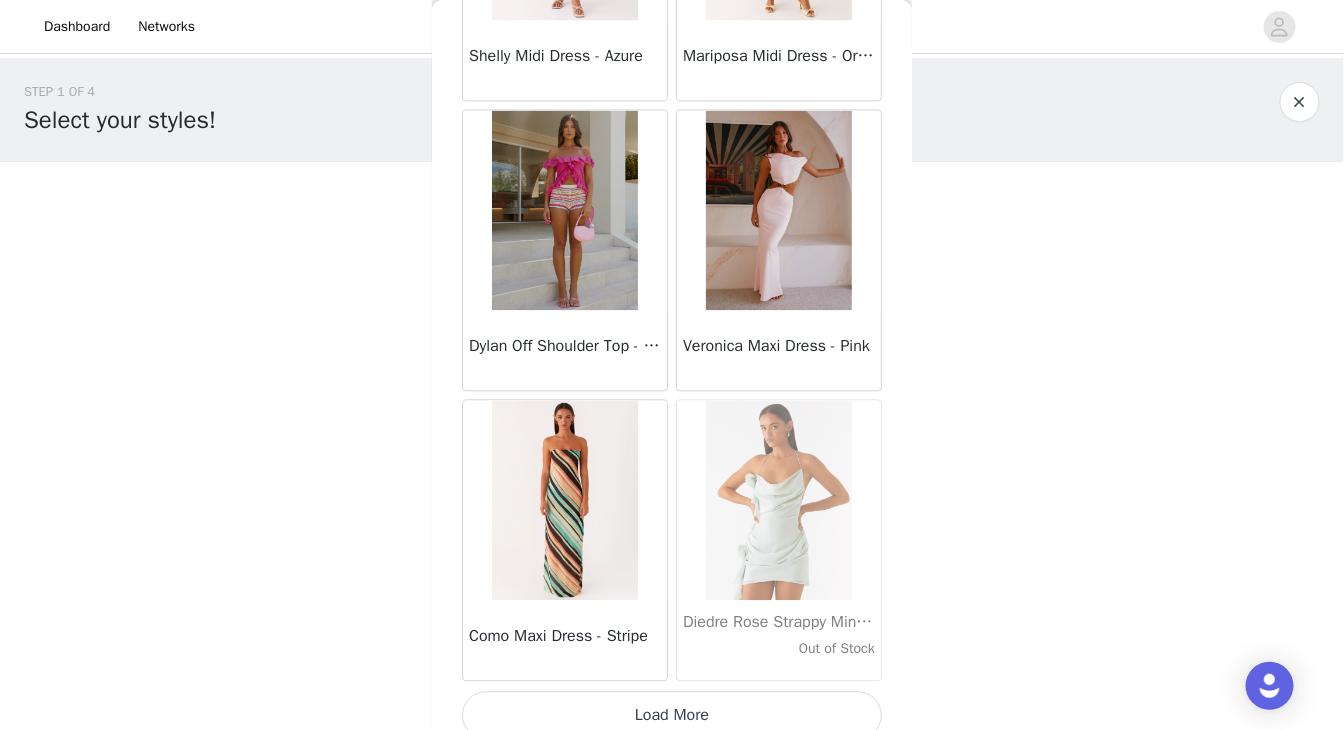 click on "Load More" at bounding box center [672, 715] 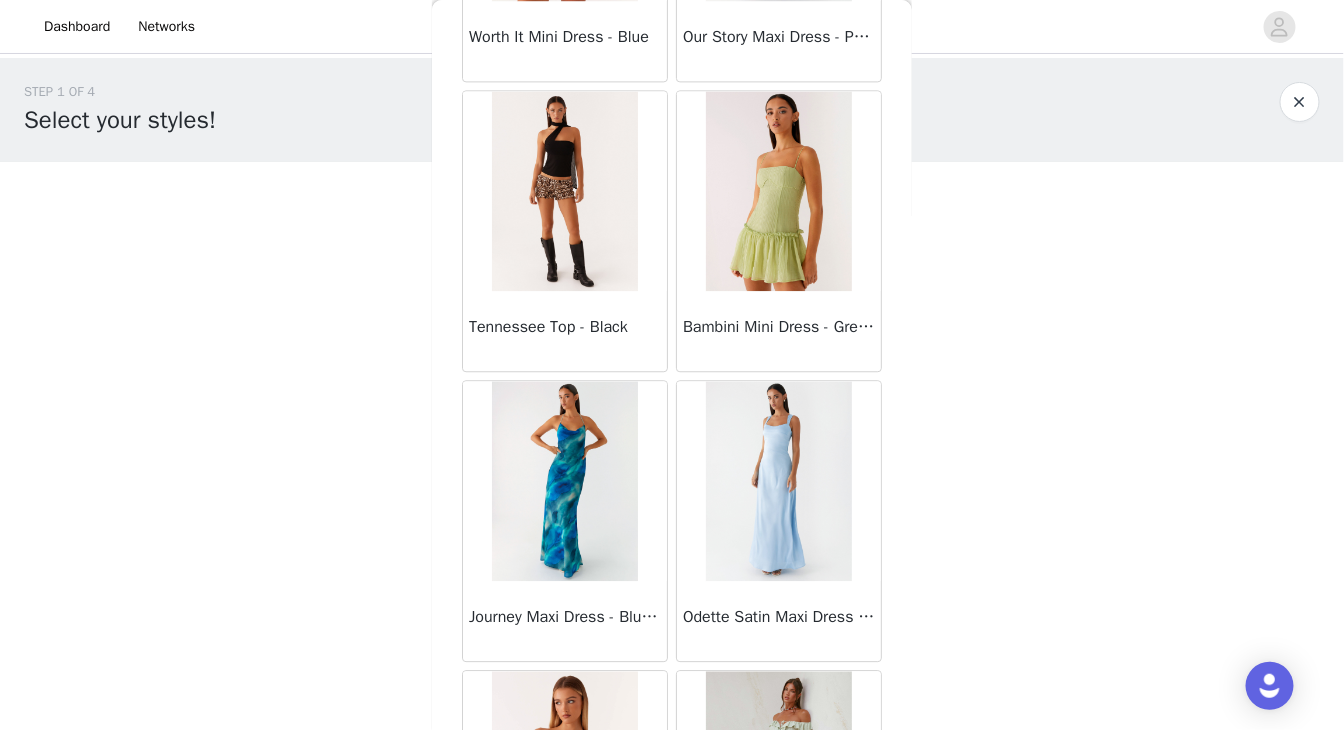 scroll, scrollTop: 31309, scrollLeft: 0, axis: vertical 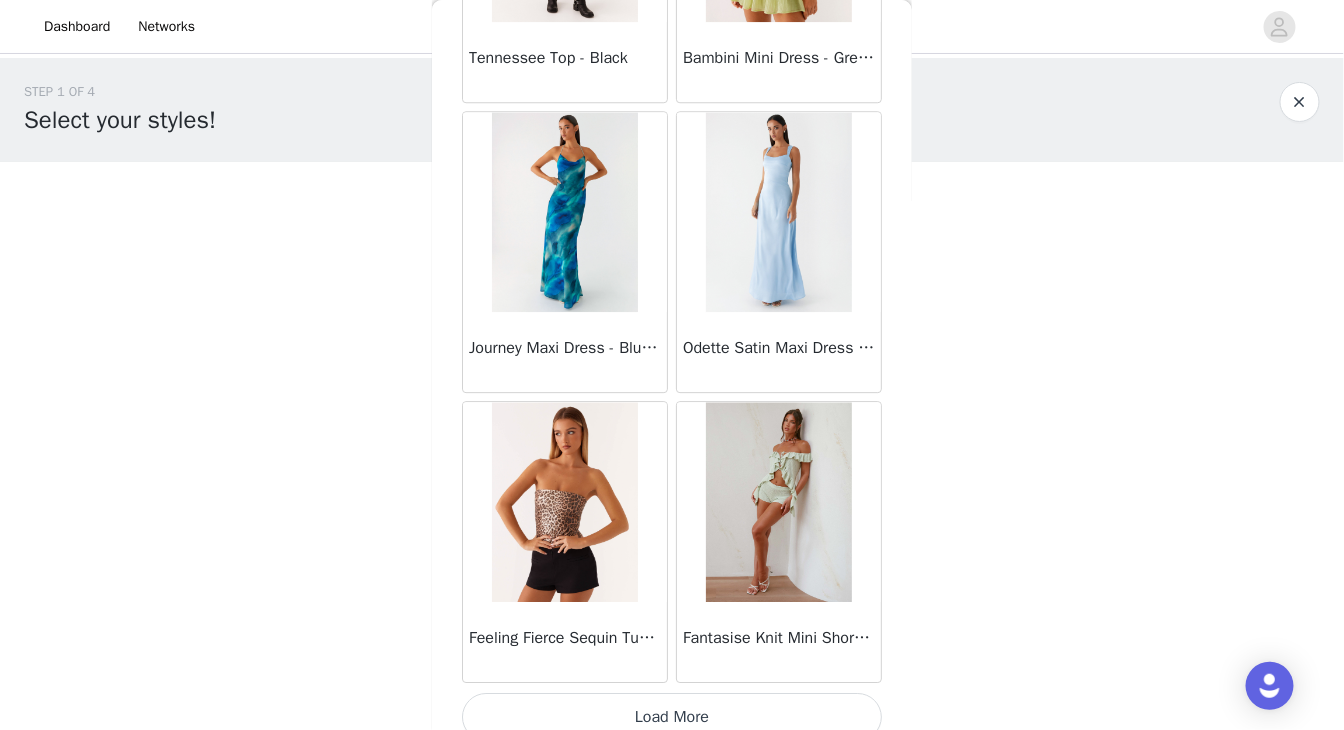 click on "Load More" at bounding box center [672, 717] 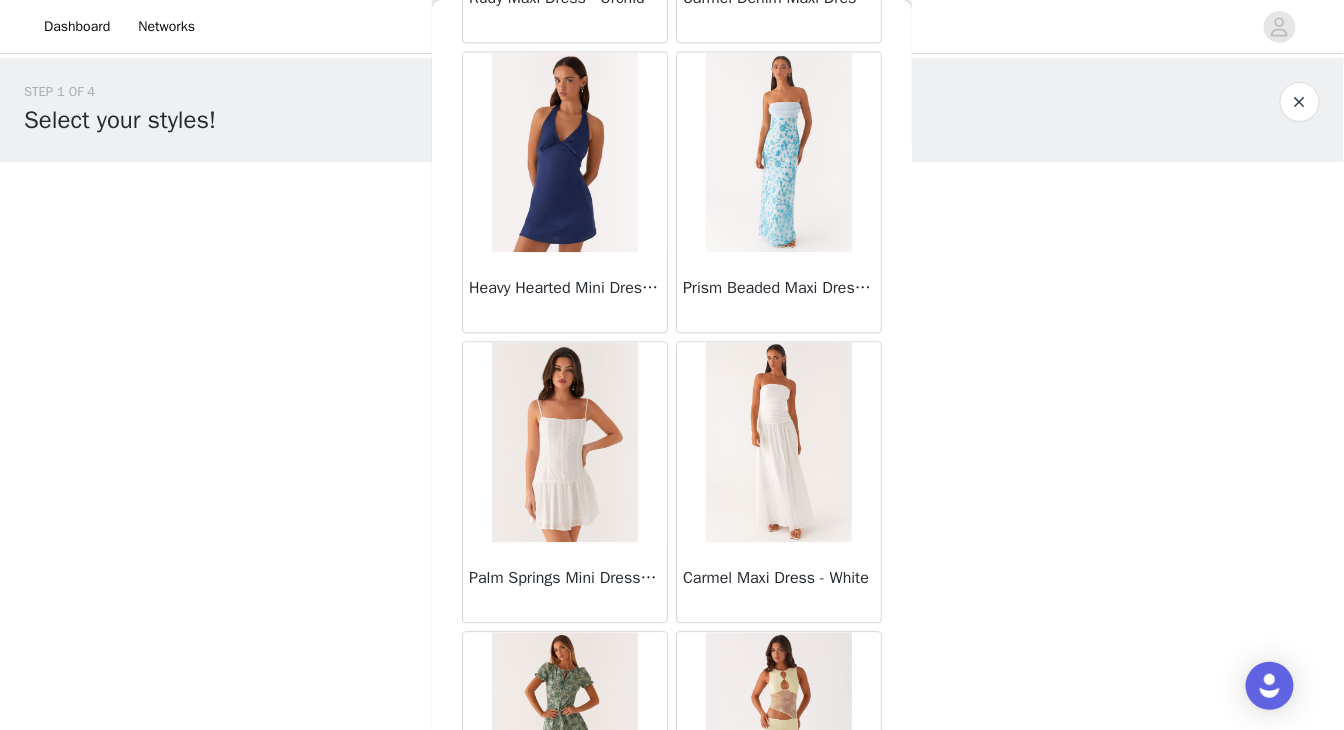 scroll, scrollTop: 34207, scrollLeft: 0, axis: vertical 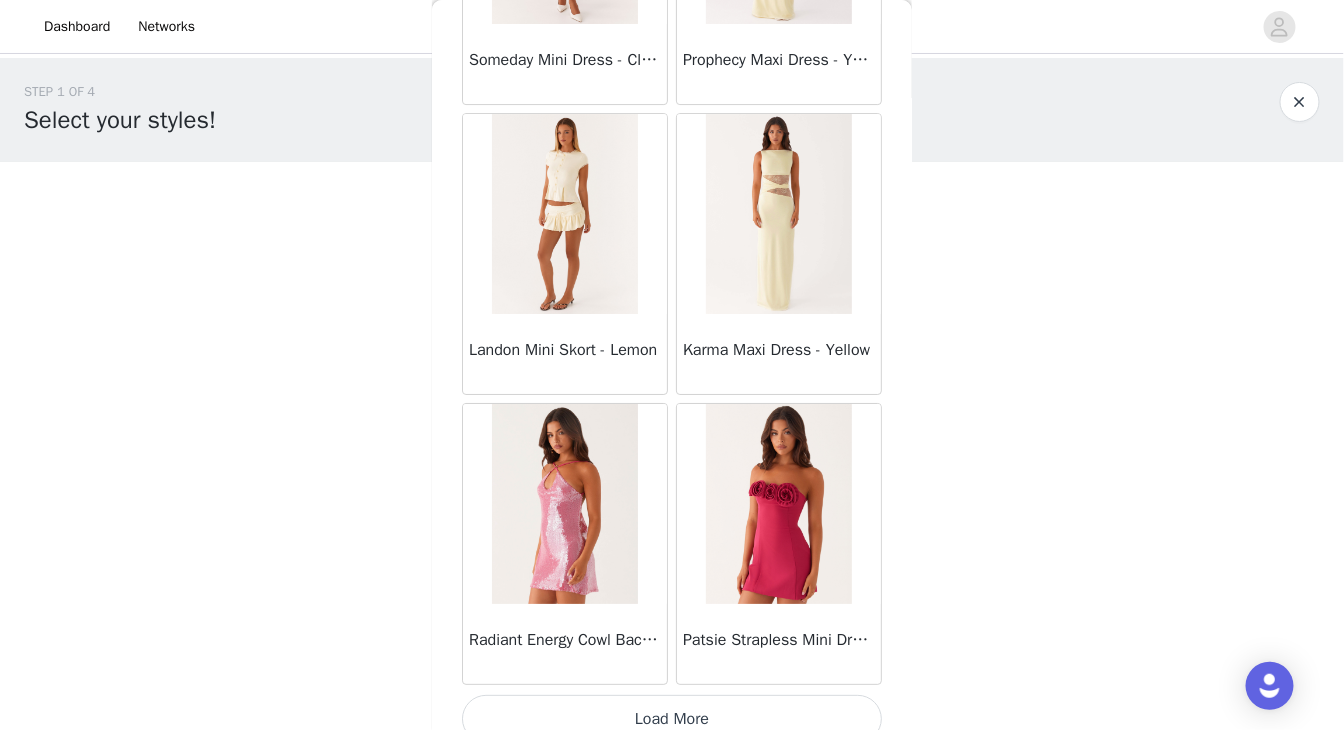 click on "Load More" at bounding box center (672, 719) 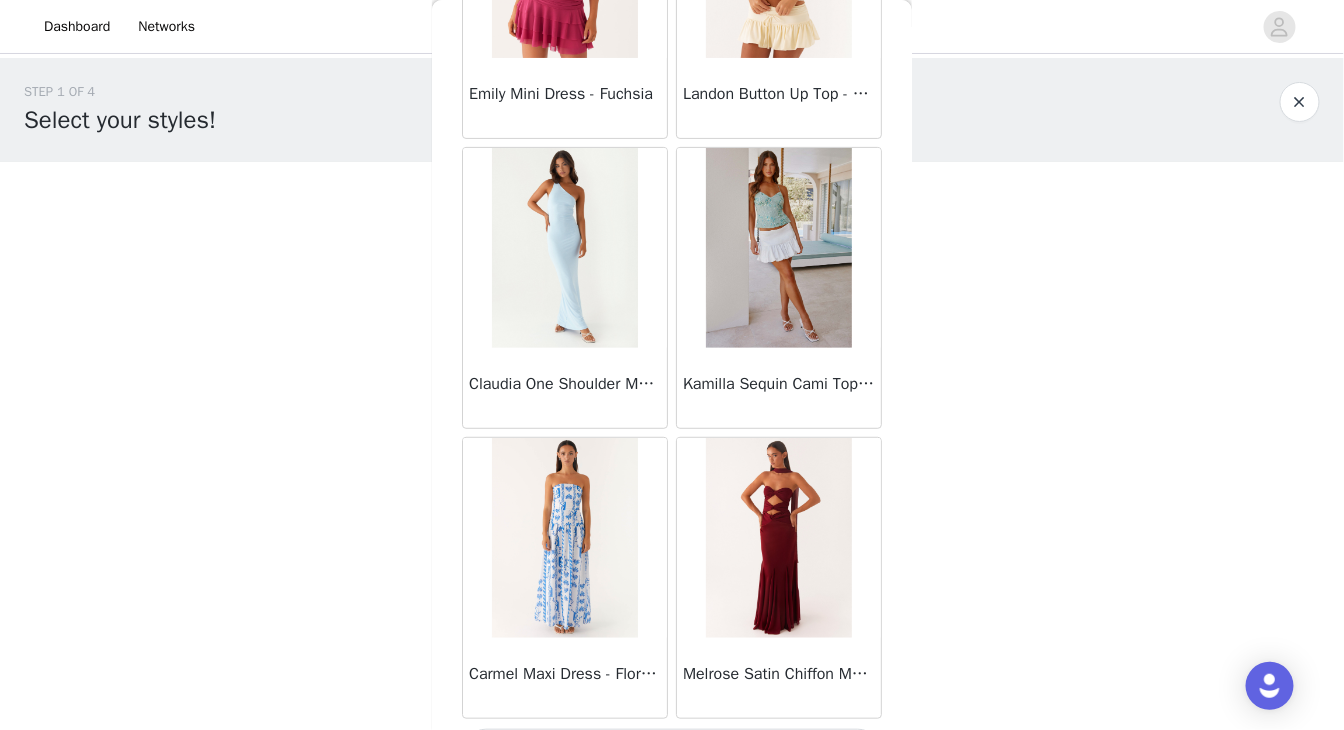scroll, scrollTop: 37105, scrollLeft: 0, axis: vertical 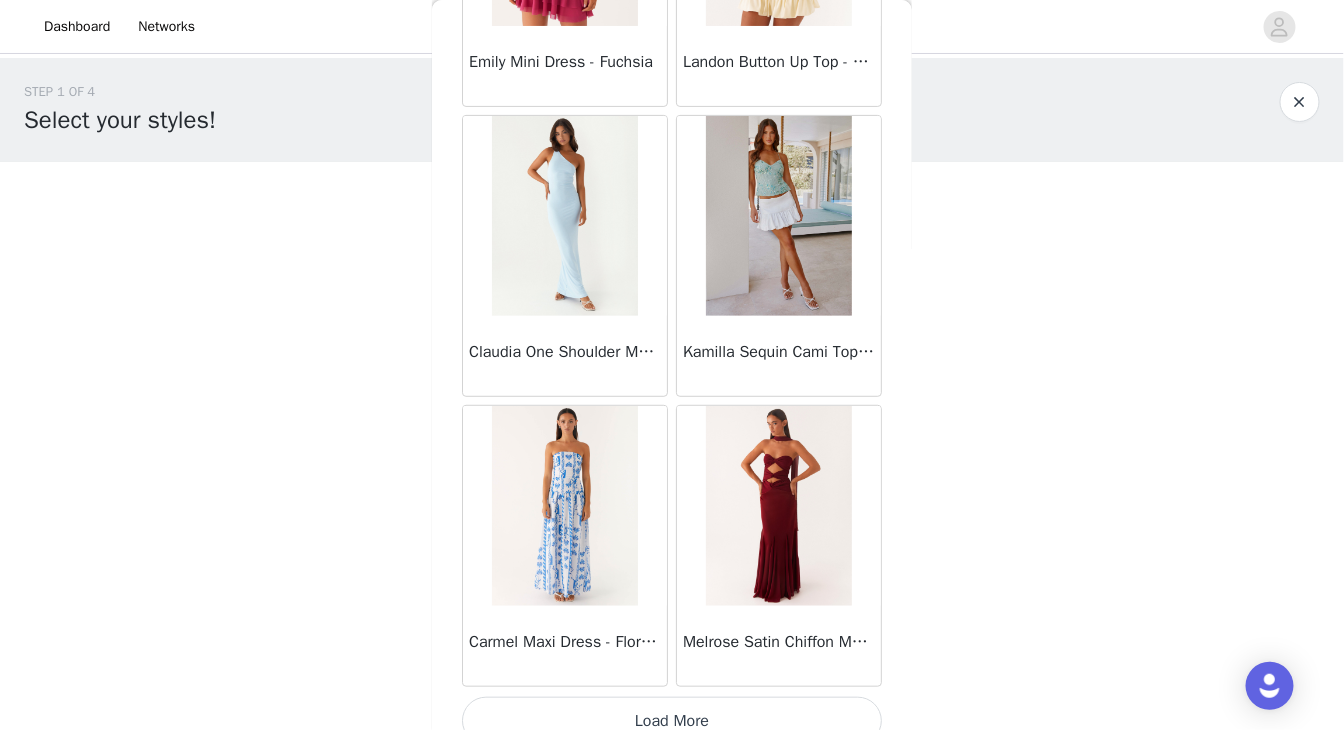 click on "Load More" at bounding box center [672, 721] 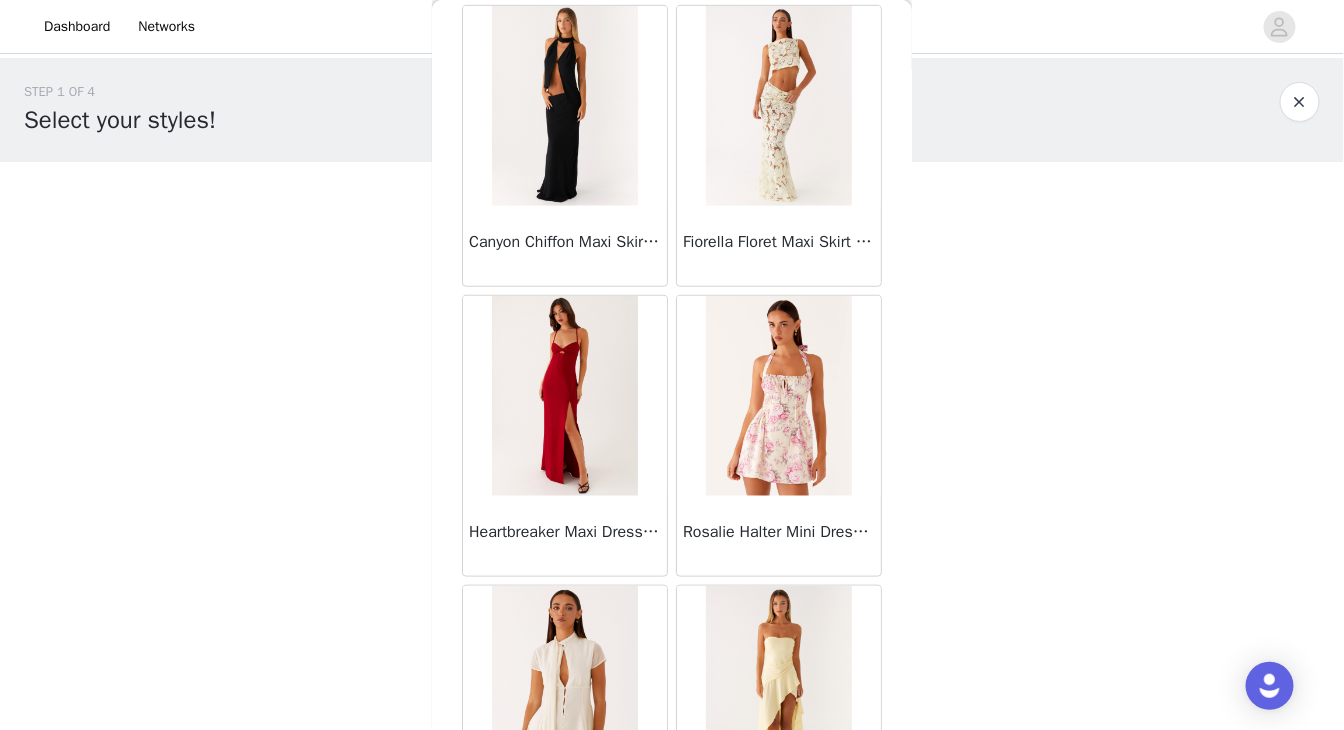 scroll, scrollTop: 40004, scrollLeft: 0, axis: vertical 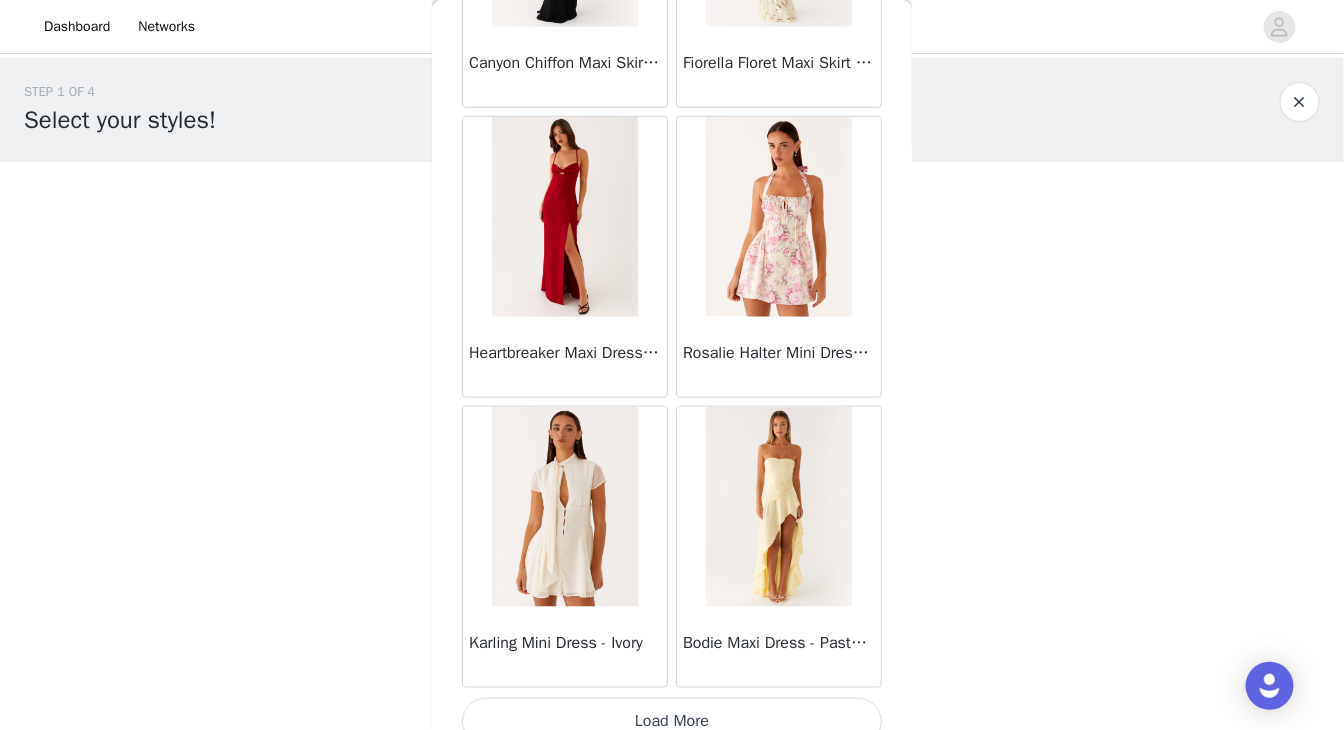 click on "Load More" at bounding box center [672, 722] 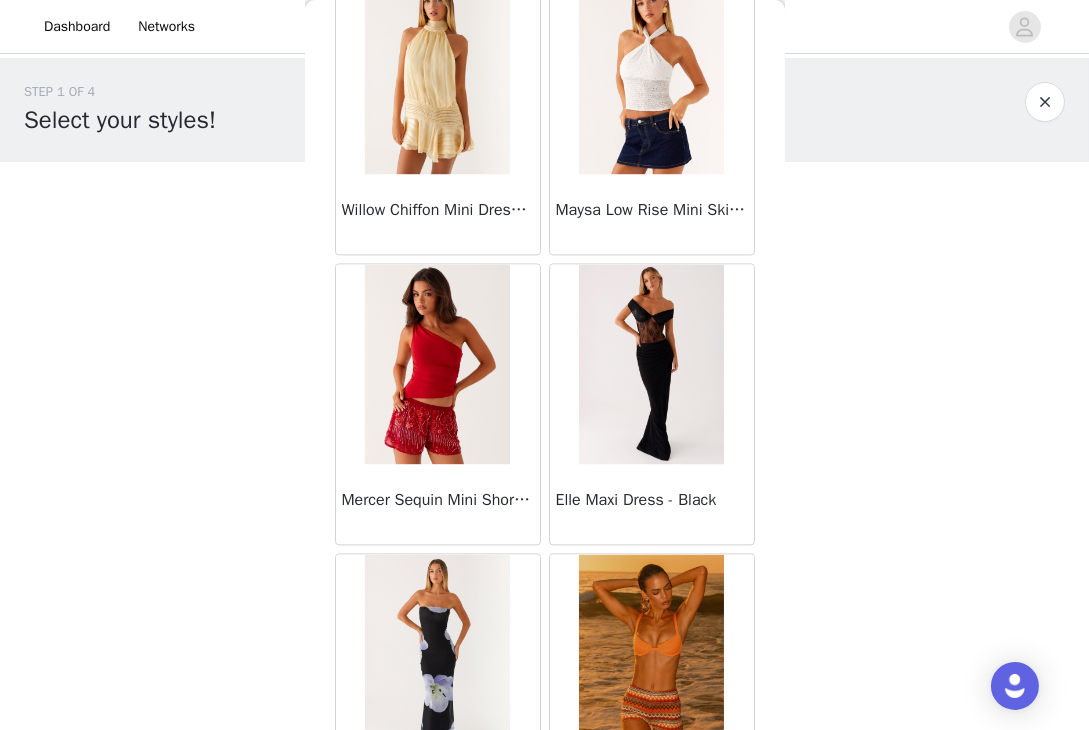 scroll, scrollTop: 42902, scrollLeft: 0, axis: vertical 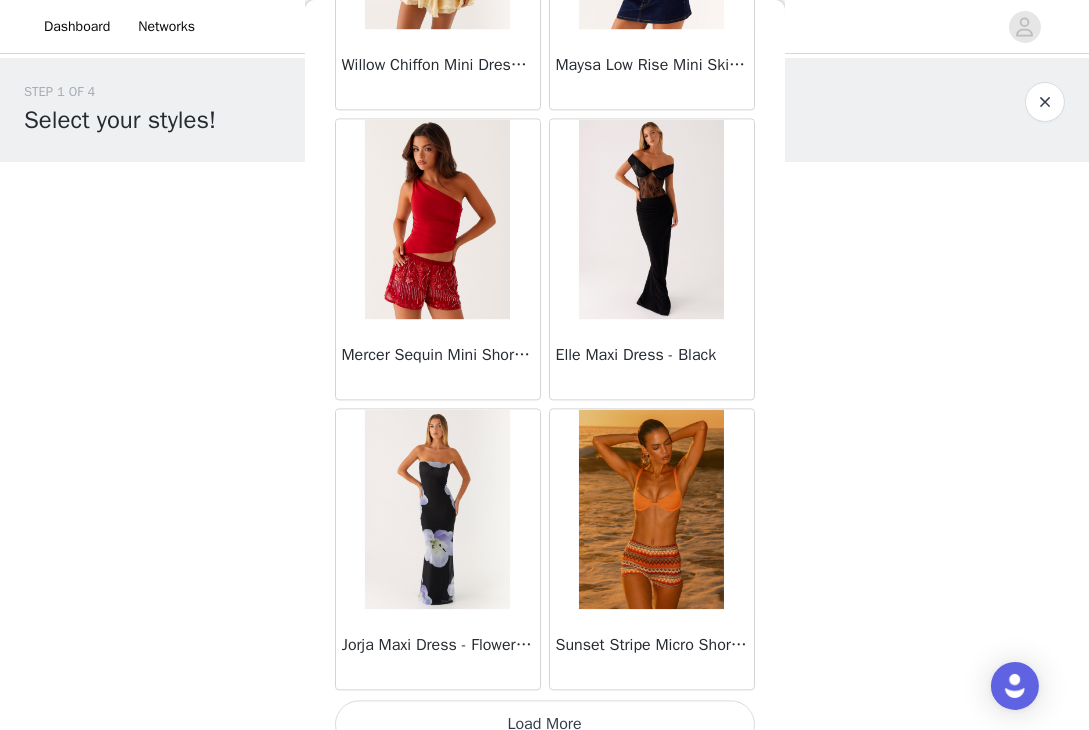 click on "Load More" at bounding box center (545, 724) 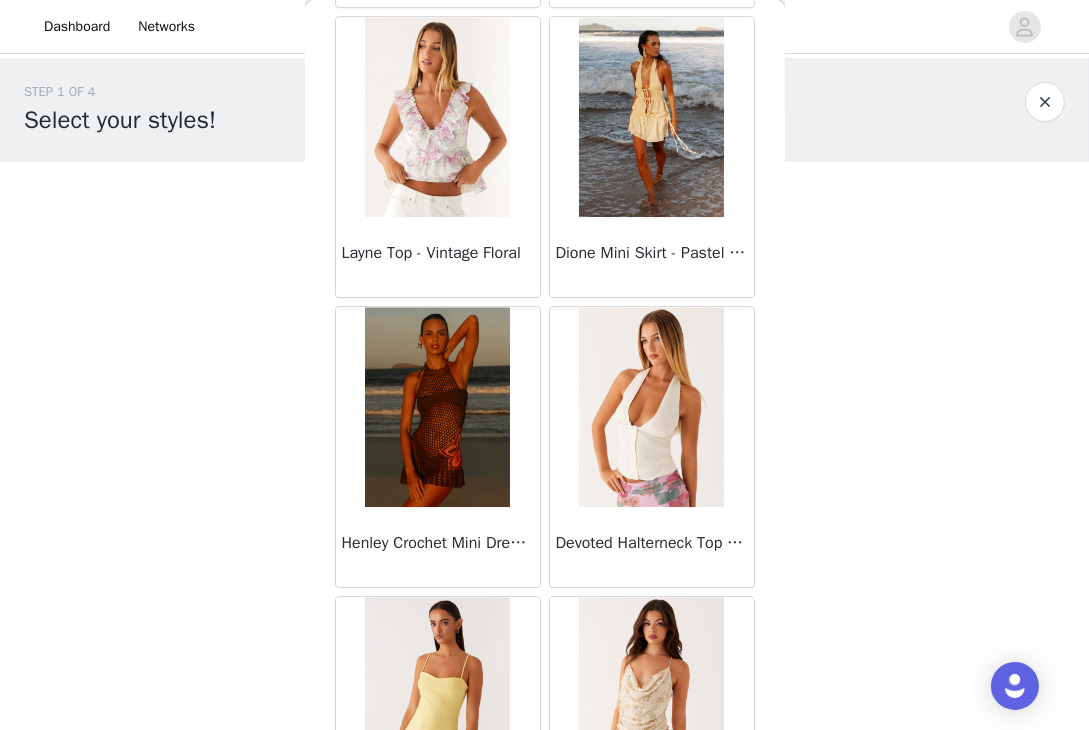 scroll, scrollTop: 45800, scrollLeft: 0, axis: vertical 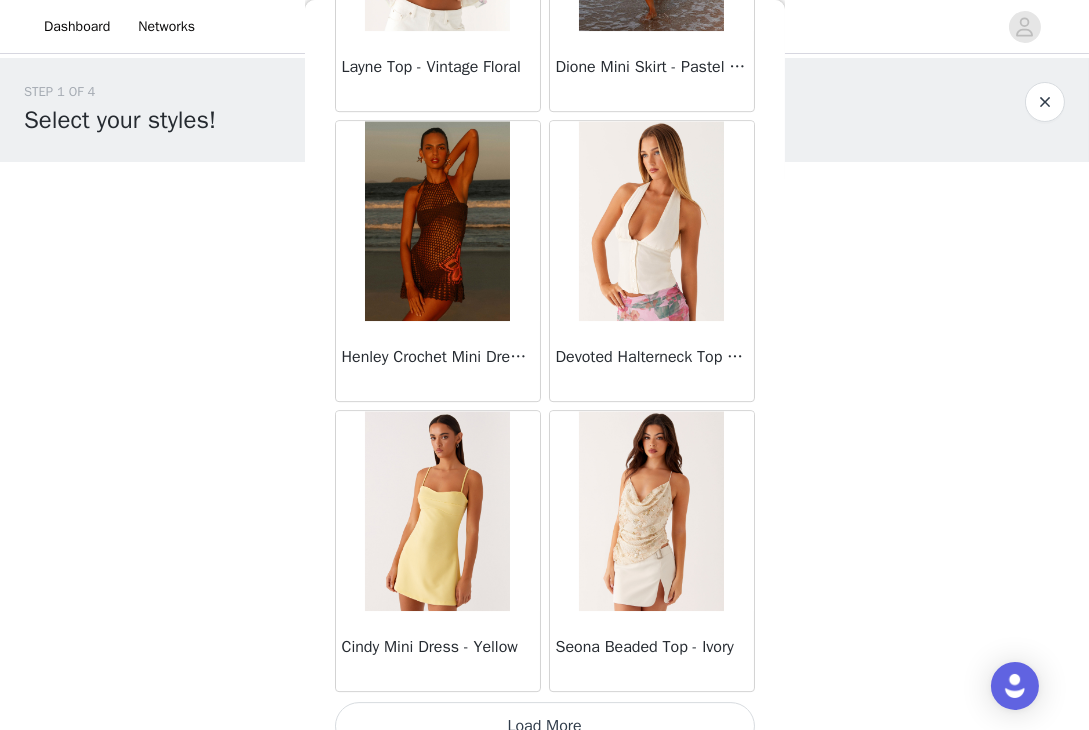 click on "Load More" at bounding box center [545, 726] 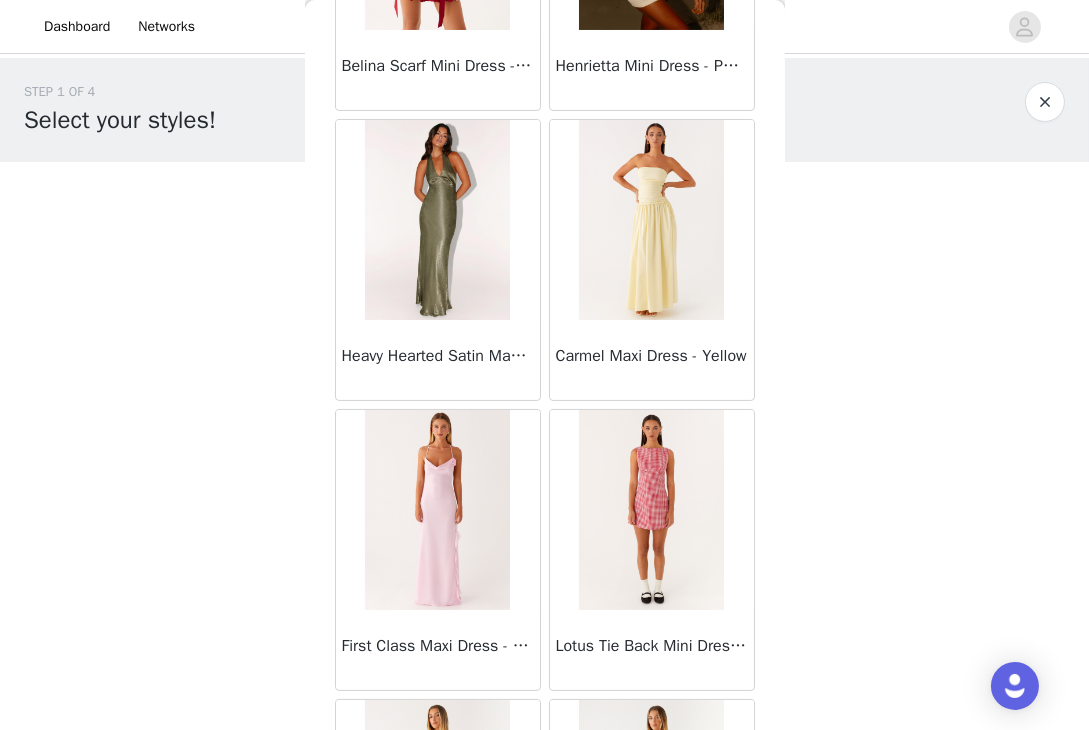 scroll, scrollTop: 48407, scrollLeft: 0, axis: vertical 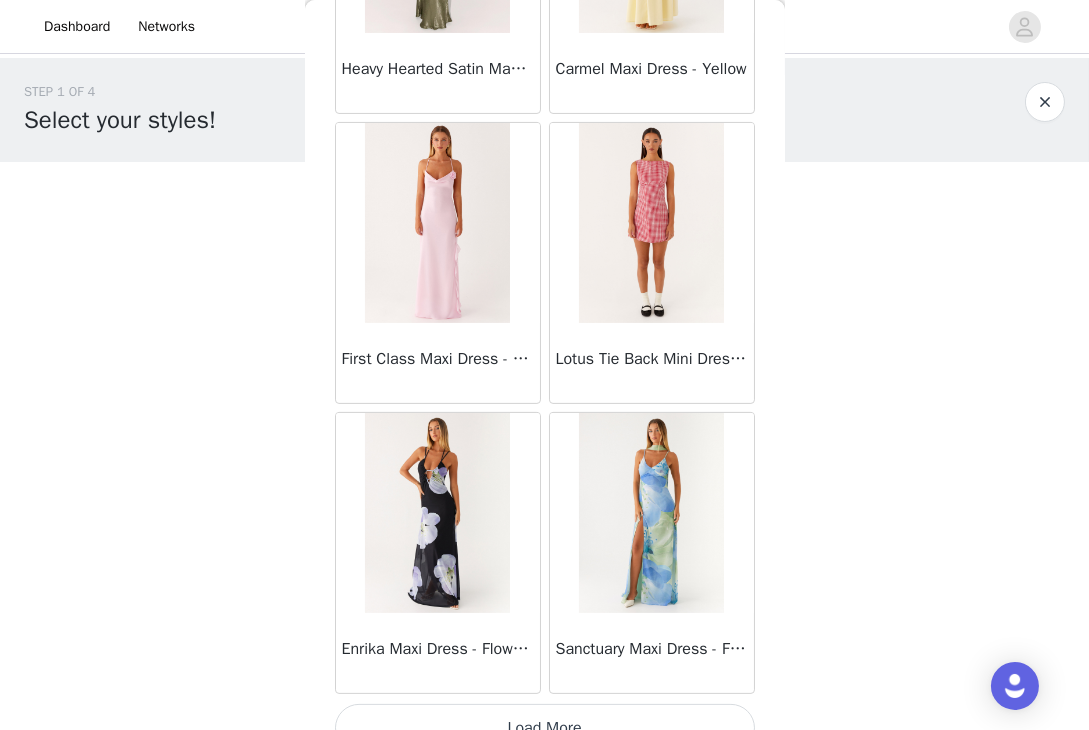 click on "Load More" at bounding box center [545, 728] 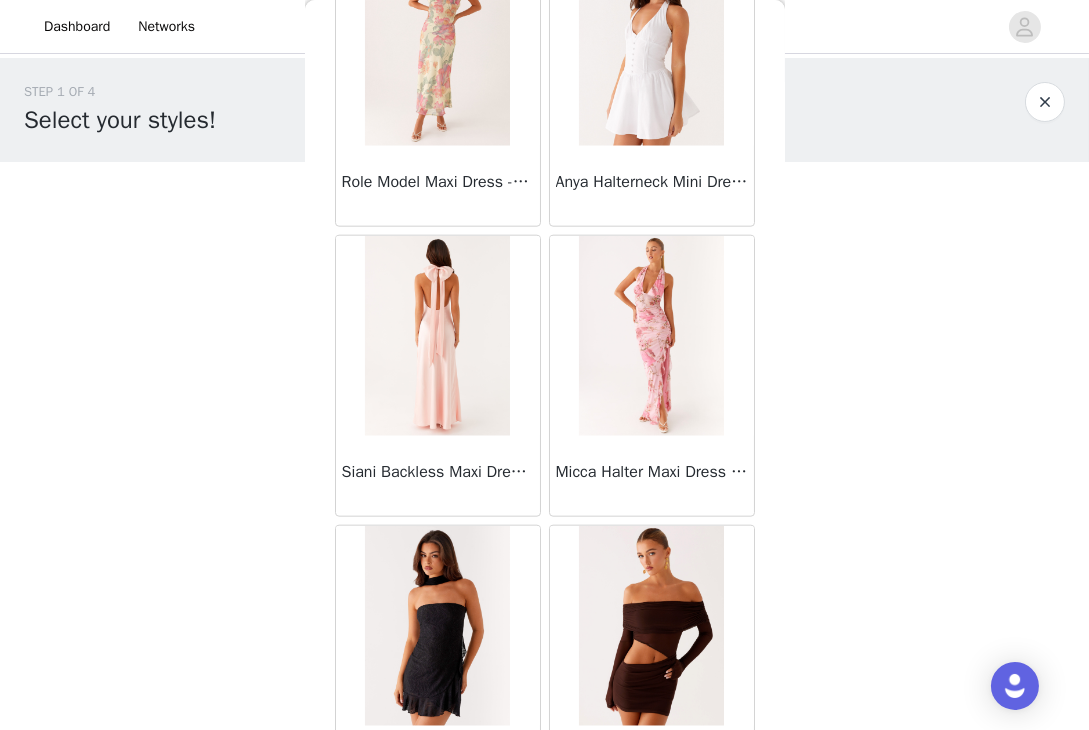 scroll, scrollTop: 51596, scrollLeft: 0, axis: vertical 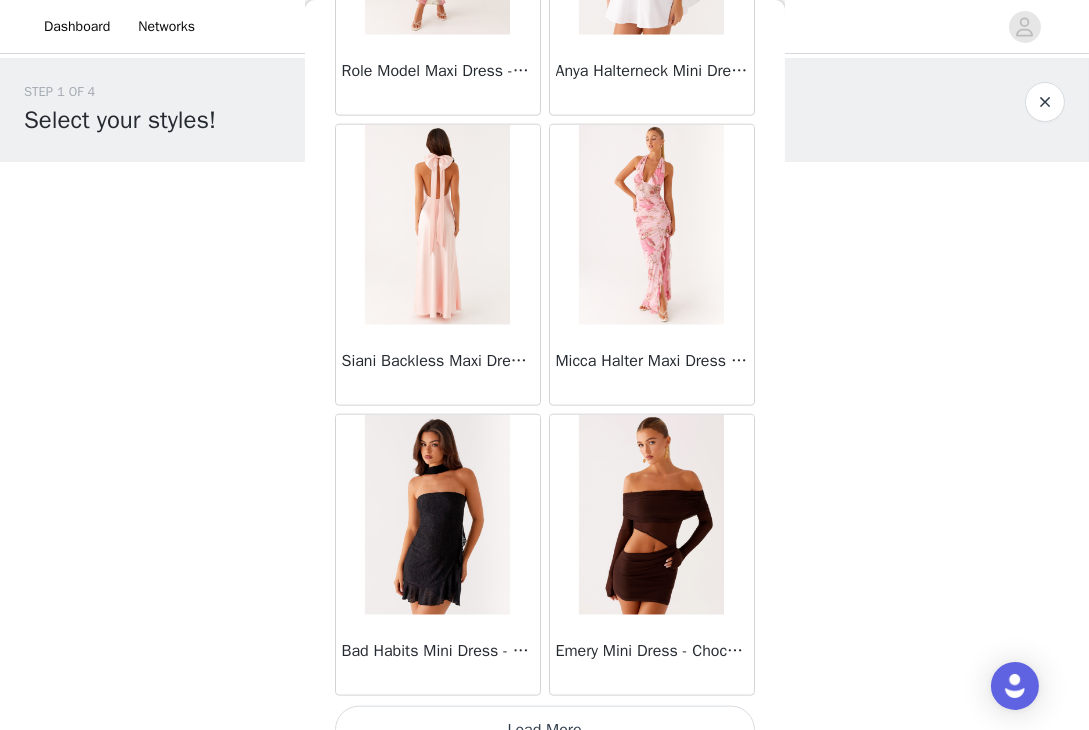 click on "Load More" at bounding box center [545, 730] 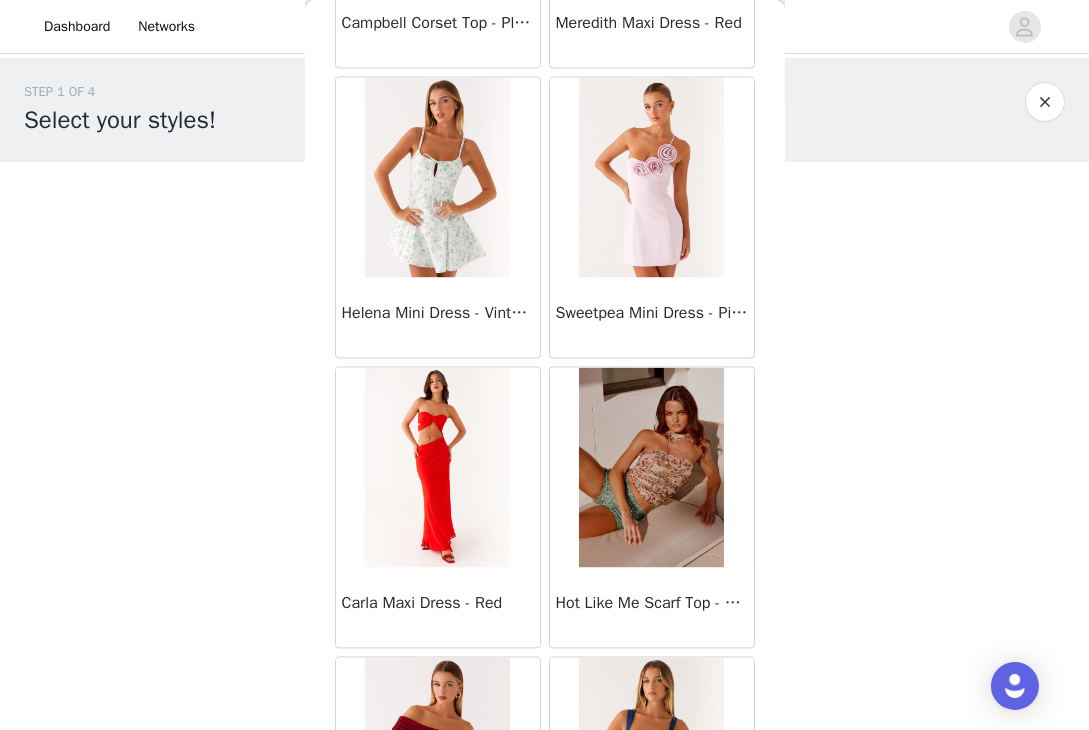scroll, scrollTop: 54495, scrollLeft: 0, axis: vertical 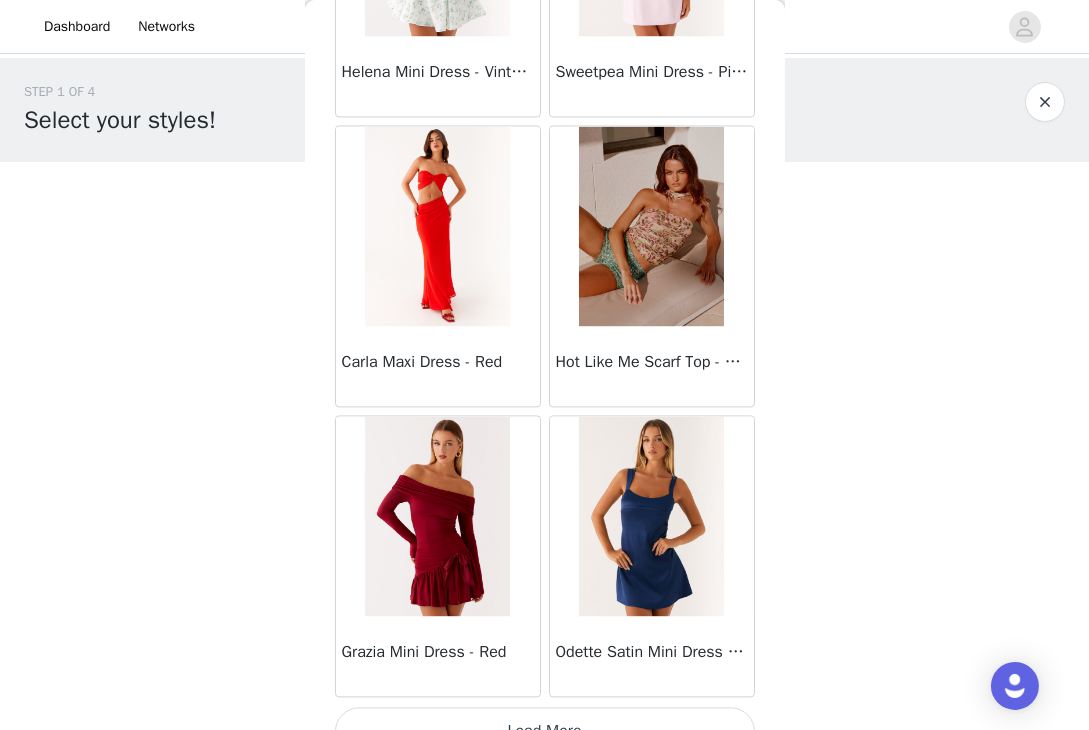 click on "Load More" at bounding box center [545, 731] 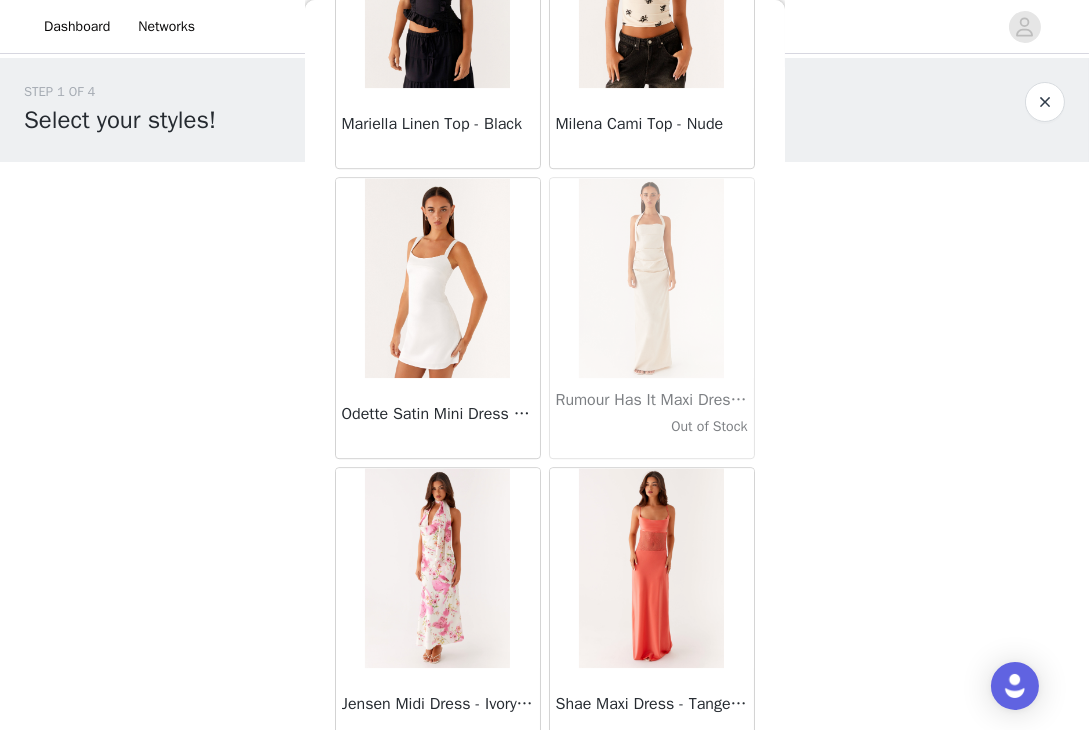 scroll, scrollTop: 57393, scrollLeft: 0, axis: vertical 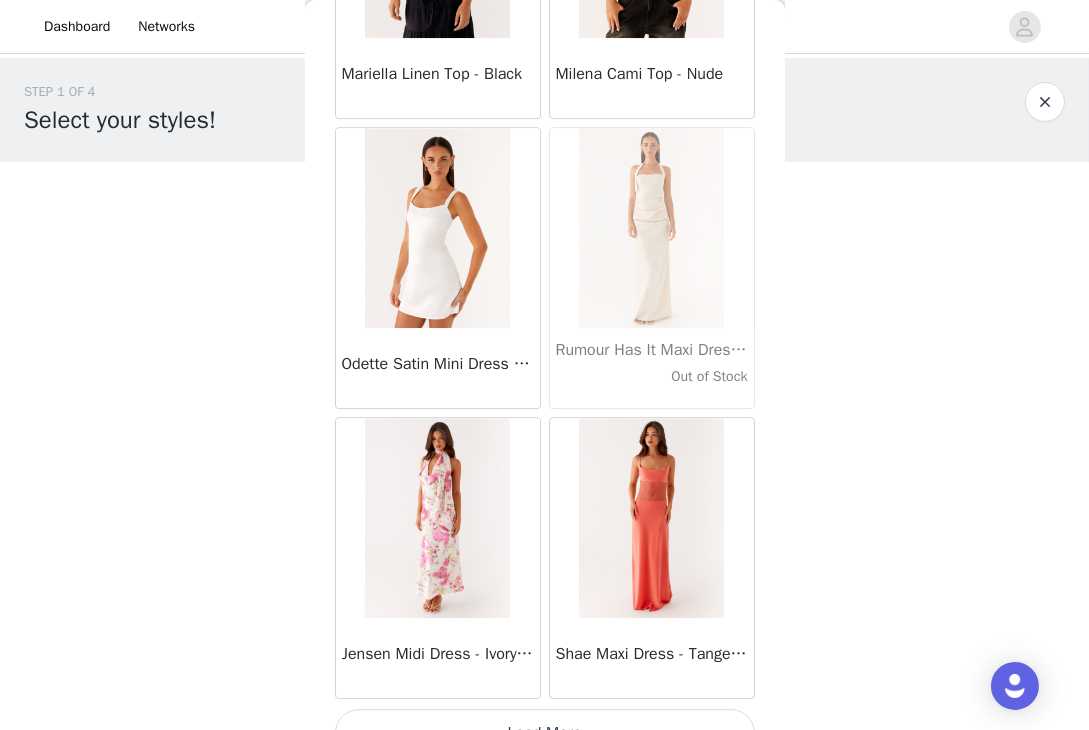 click on "Load More" at bounding box center [545, 733] 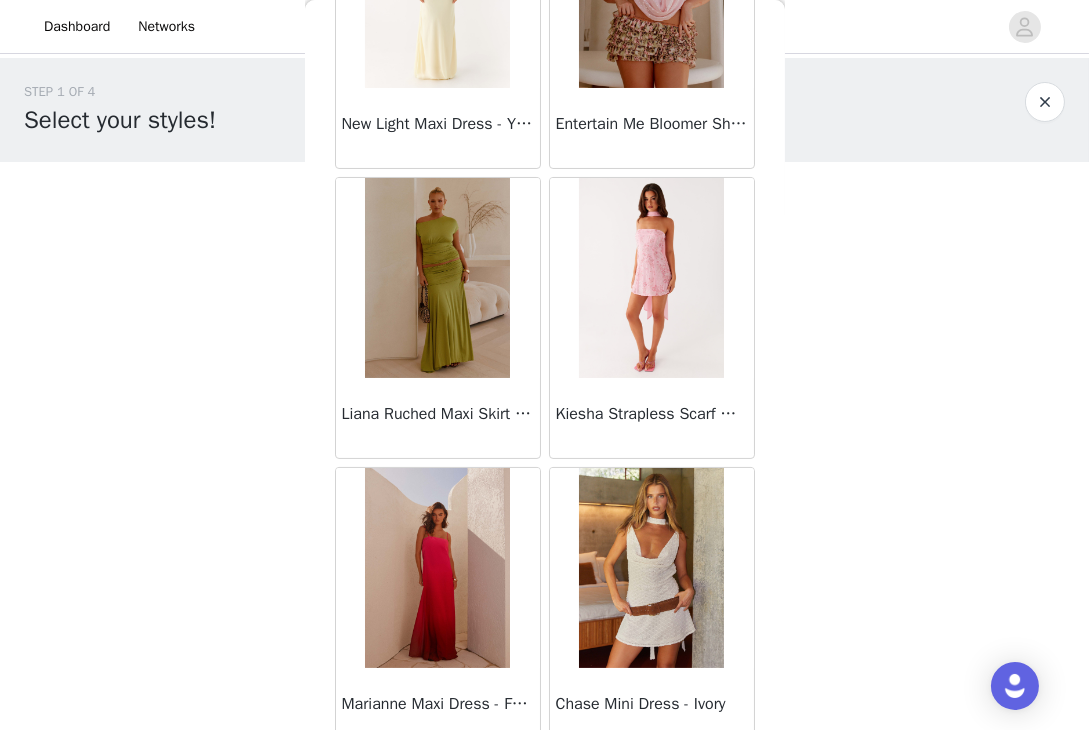 scroll, scrollTop: 60291, scrollLeft: 0, axis: vertical 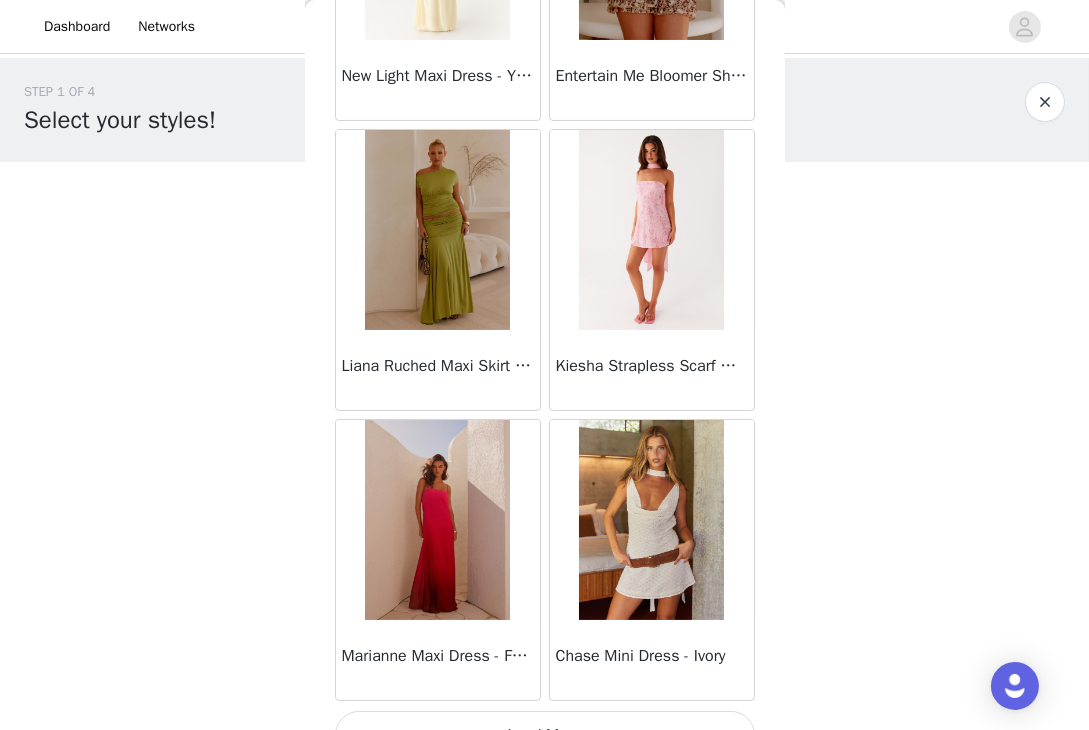 click on "Load More" at bounding box center [545, 735] 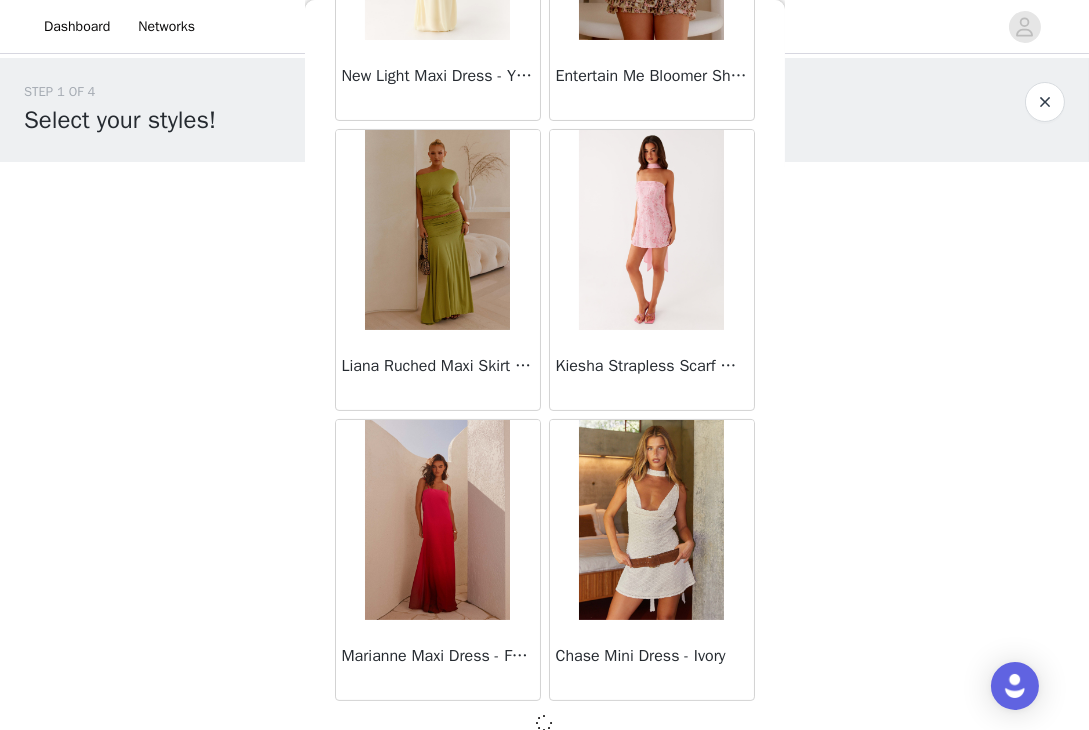 scroll, scrollTop: 60282, scrollLeft: 0, axis: vertical 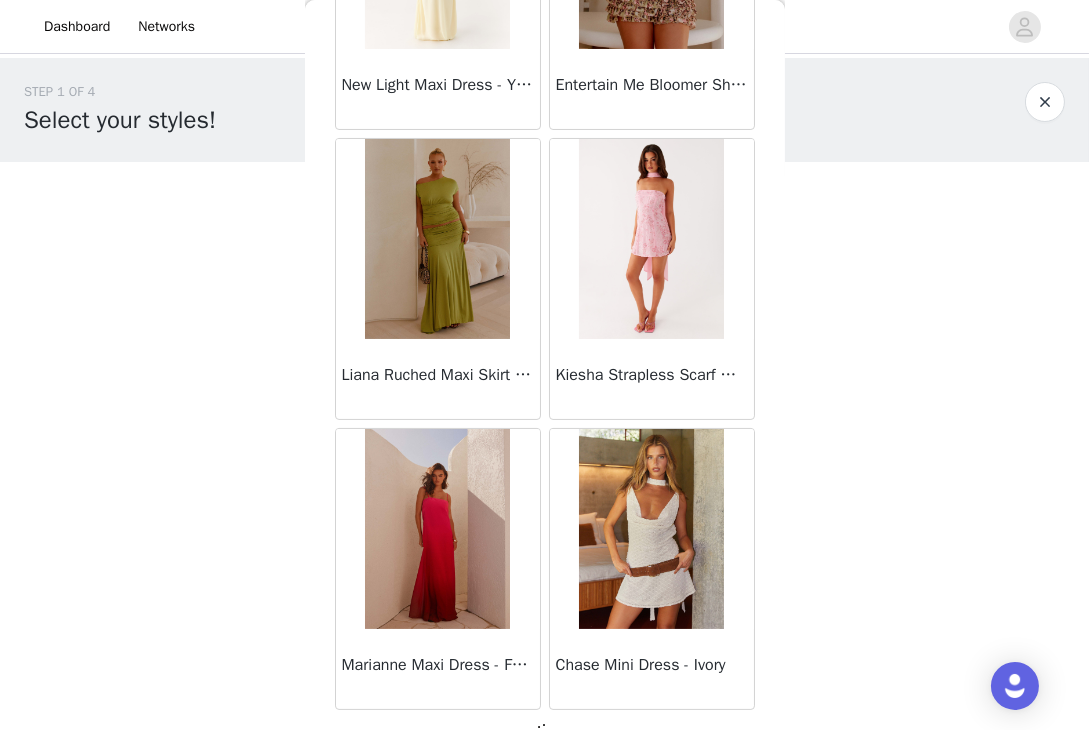 click on "Back       [PRODUCT] - [COLOR]       [PRODUCT] - [COLOR]       [PRODUCT] - [COLOR]       [PRODUCT] - [COLOR]       [PRODUCT] - [COLOR]       [PRODUCT] - [COLOR]       [PRODUCT] - [COLOR]       [PRODUCT] - [COLOR]       [PRODUCT] - [COLOR]       [PRODUCT] - [COLOR]       [PRODUCT] - [COLOR]       [PRODUCT] - [COLOR]       [PRODUCT] - [COLOR]       [PRODUCT] - [COLOR]       [PRODUCT] - [COLOR]       [PRODUCT] - [COLOR]       [PRODUCT] - [COLOR]       [PRODUCT] - [COLOR]       [PRODUCT] - [COLOR]       [PRODUCT] - [COLOR]       [PRODUCT] - [COLOR]       [PRODUCT] - [COLOR]       [PRODUCT] - [COLOR]       [PRODUCT] - [COLOR]" at bounding box center (545, 365) 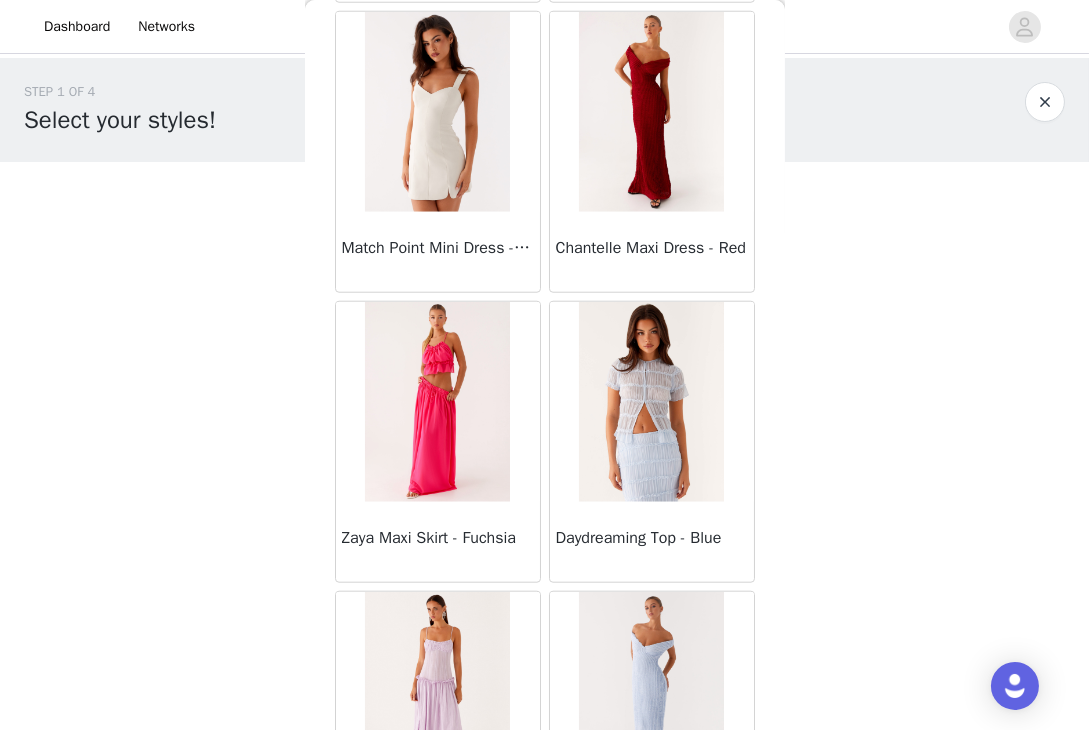 scroll, scrollTop: 63189, scrollLeft: 0, axis: vertical 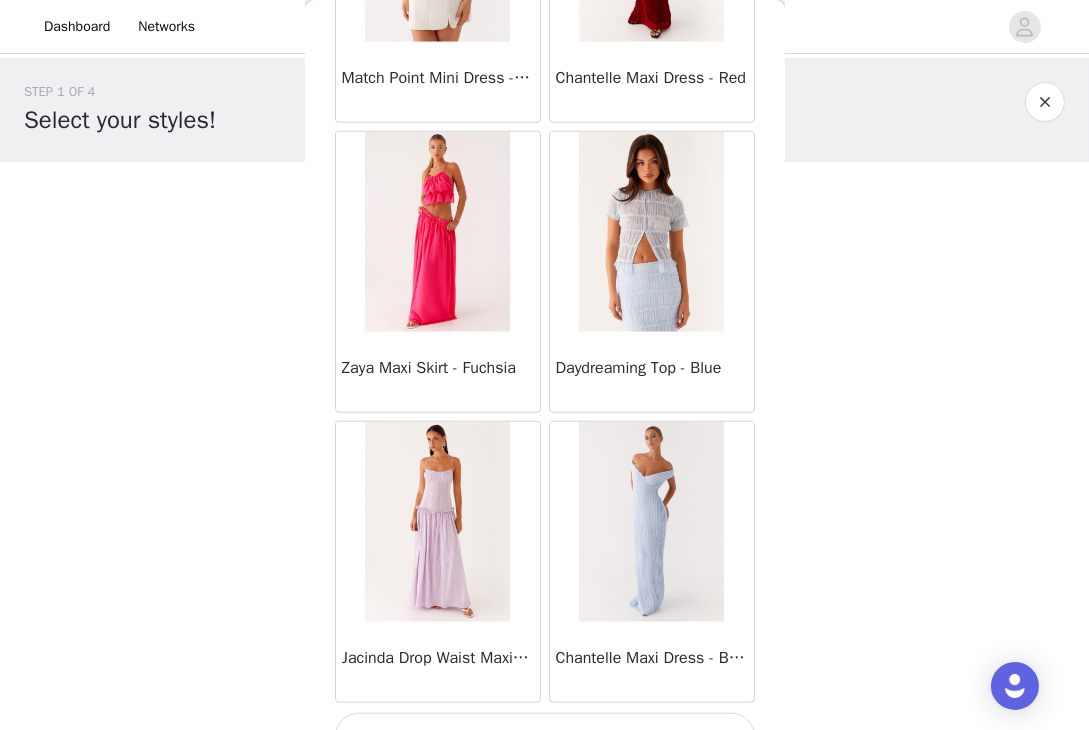 click on "Load More" at bounding box center [545, 737] 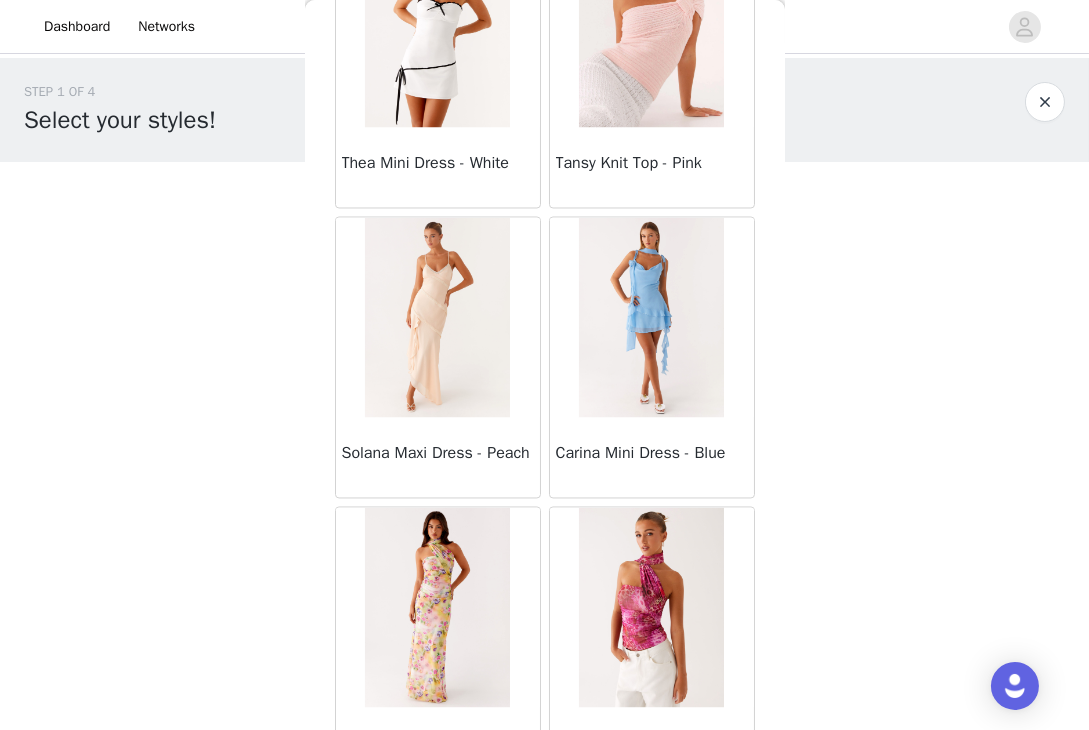 scroll, scrollTop: 66087, scrollLeft: 0, axis: vertical 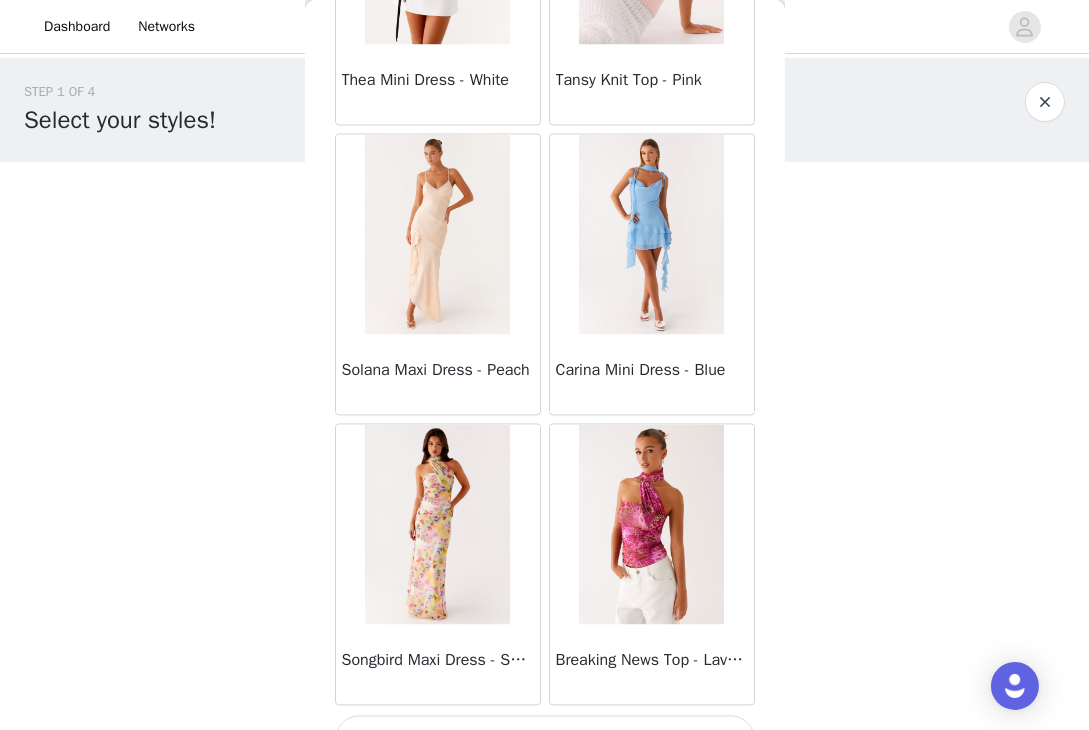 click on "Load More" at bounding box center (545, 739) 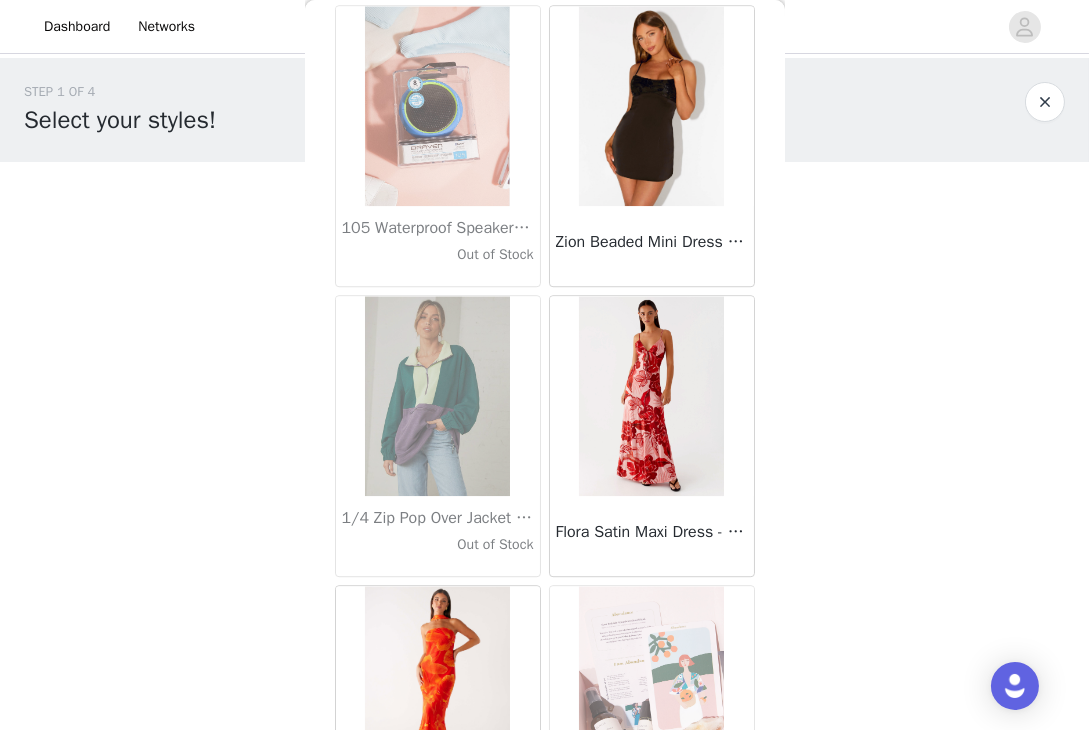 scroll, scrollTop: 68985, scrollLeft: 0, axis: vertical 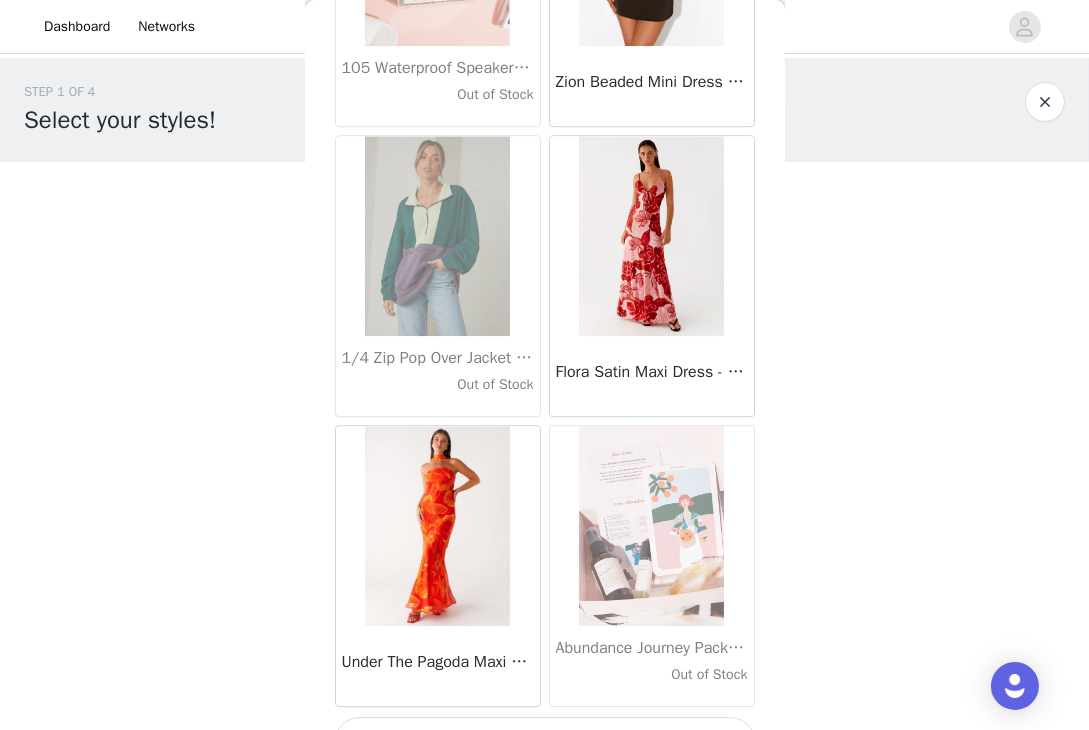click on "Load More" at bounding box center (545, 741) 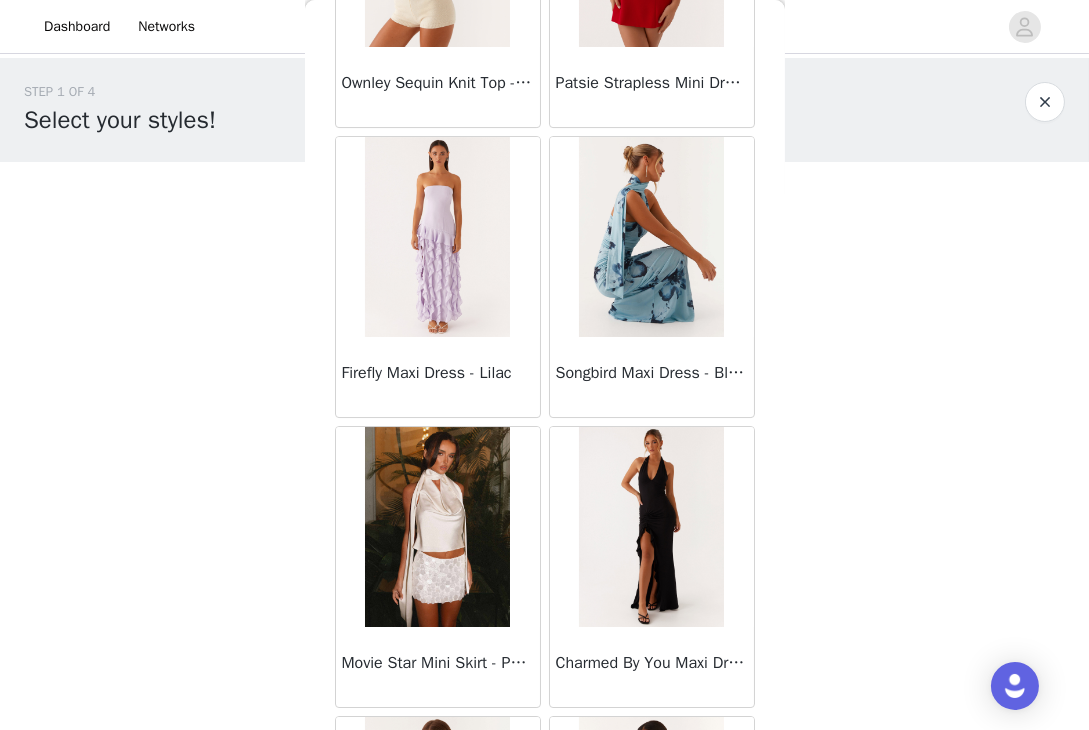 scroll, scrollTop: 50689, scrollLeft: 0, axis: vertical 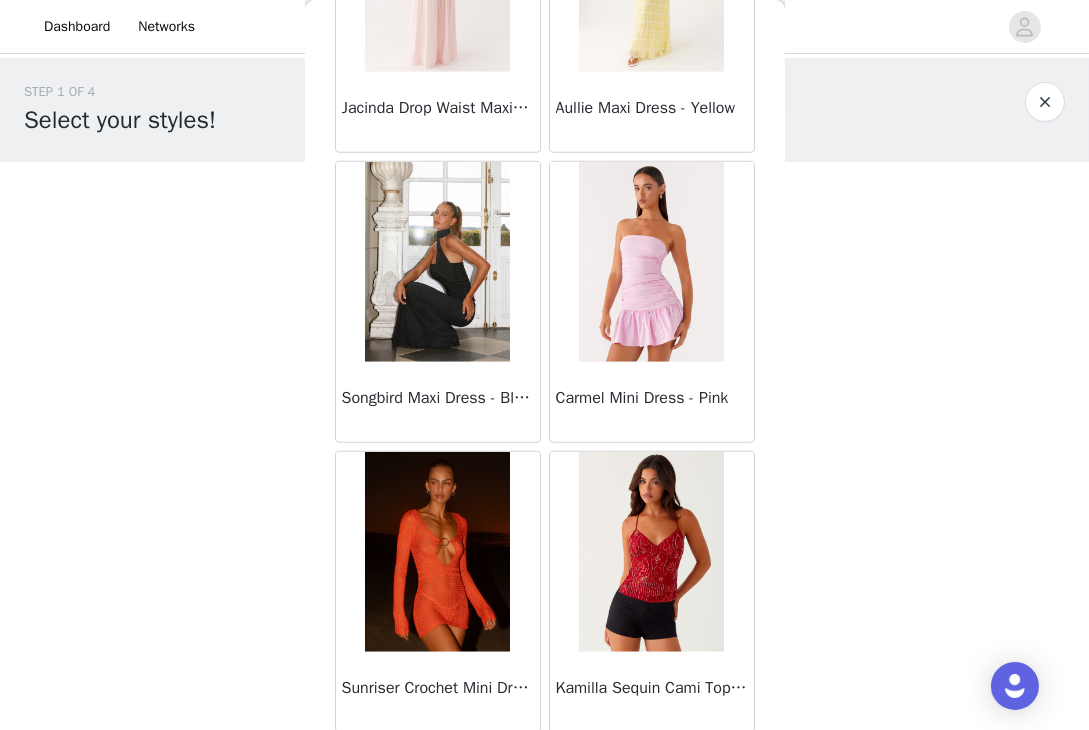 click on "Songbird Maxi Dress - Black" at bounding box center [438, 398] 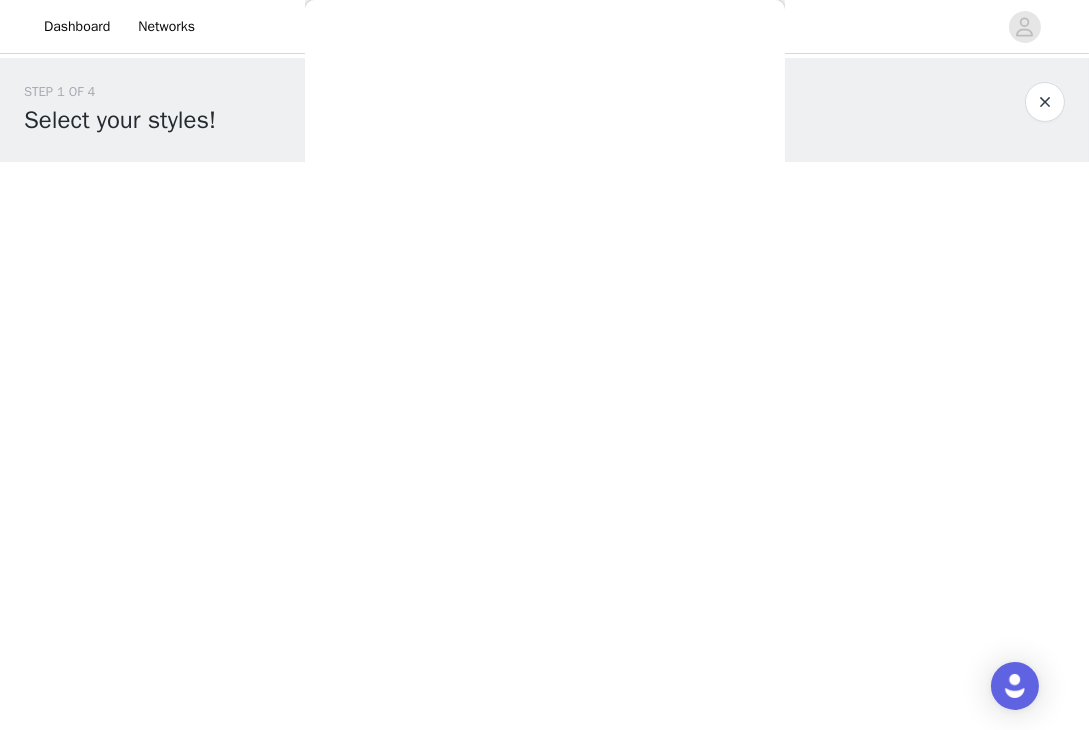 click on "Back       [PRODUCT] - [COLOR]       [PRODUCT] - [COLOR]       [PRODUCT] - [COLOR]       [PRODUCT] - [COLOR]       [PRODUCT] - [COLOR]       [PRODUCT] - [COLOR]       [PRODUCT] - [COLOR]       [PRODUCT] - [COLOR]       [PRODUCT] - [COLOR]       [PRODUCT] - [COLOR]       [PRODUCT] - [COLOR]       [PRODUCT] - [COLOR]       [PRODUCT] - [COLOR]       [PRODUCT] - [COLOR]       [PRODUCT] - [COLOR]       [PRODUCT] - [COLOR]       [PRODUCT] - [COLOR]       [PRODUCT] - [COLOR]       [PRODUCT] - [COLOR]       [PRODUCT] - [COLOR]       [PRODUCT] - [COLOR]       [PRODUCT] - [COLOR]       [PRODUCT] - [COLOR]       [PRODUCT] - [COLOR]" at bounding box center [545, 365] 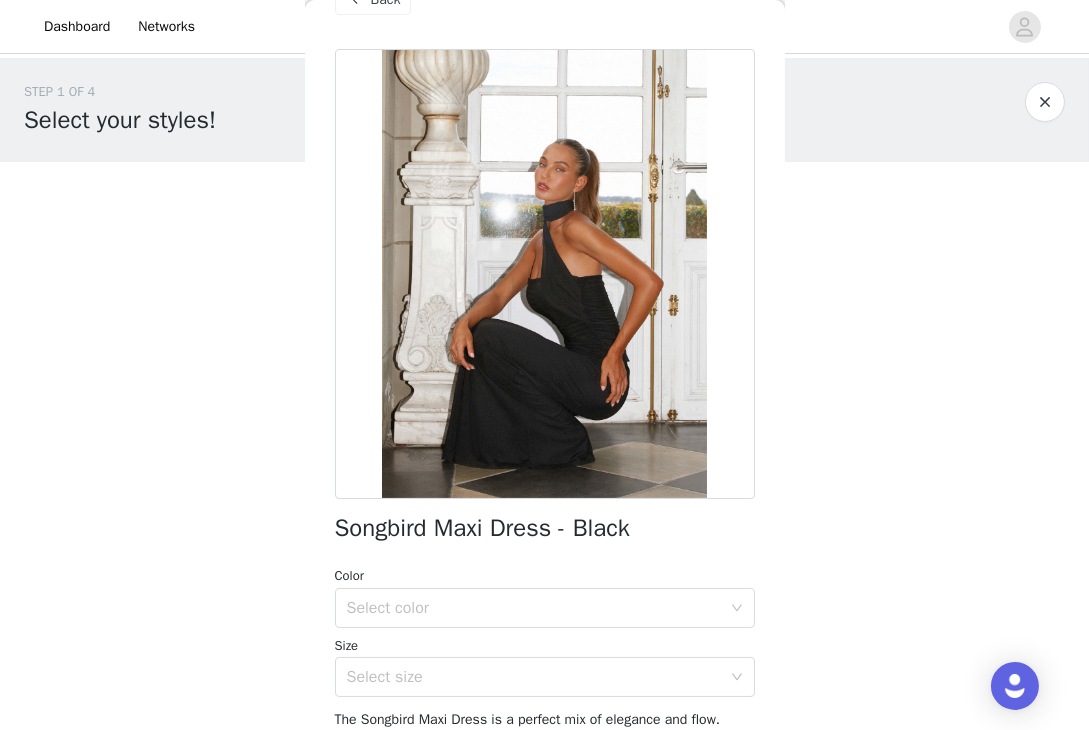 scroll, scrollTop: 25, scrollLeft: 0, axis: vertical 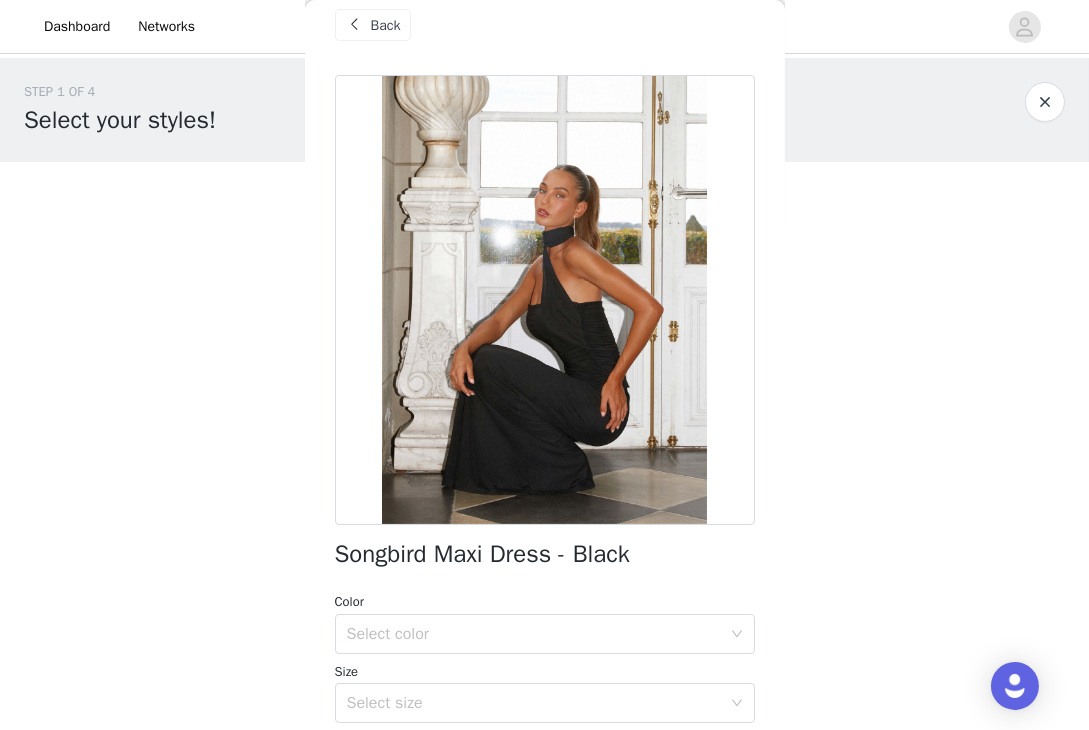 click on "Back" at bounding box center (386, 25) 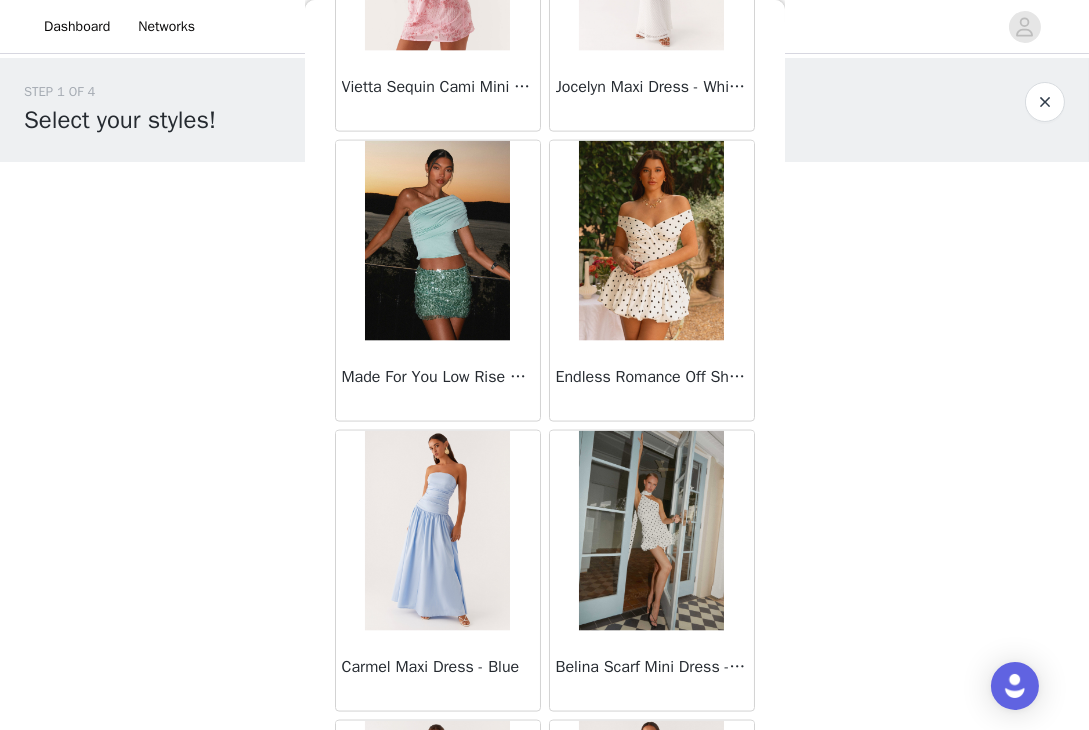 scroll, scrollTop: 11274, scrollLeft: 0, axis: vertical 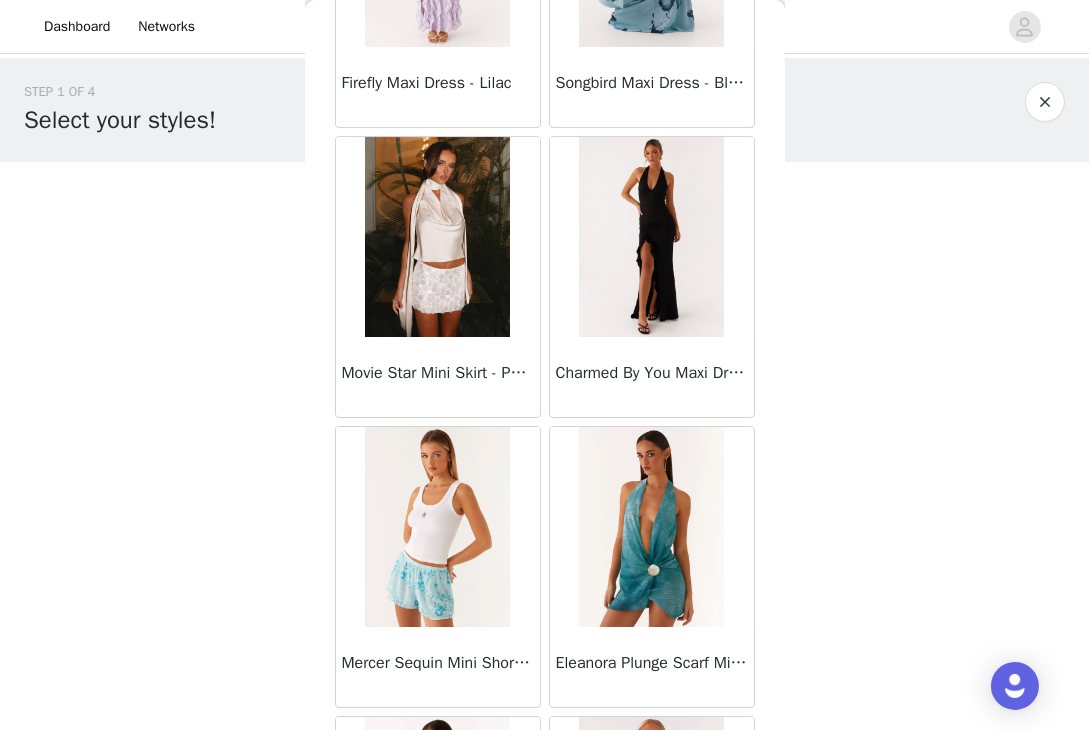 click on "STEP 1 OF 4
Select your styles!
You will receive 3 products.       0/3 Selected           Add Product       Back       [PRODUCT] - [COLOR]       [PRODUCT] - [COLOR]       [PRODUCT] - [COLOR]       [PRODUCT] - [COLOR]       [PRODUCT] - [COLOR]       [PRODUCT] - [COLOR]       [PRODUCT] - [COLOR]       [PRODUCT] - [COLOR]       [PRODUCT] - [COLOR]       [PRODUCT] - [COLOR]       [PRODUCT] - [COLOR]       [PRODUCT] - [COLOR]       [PRODUCT] - [COLOR]       [PRODUCT] - [COLOR]       [PRODUCT] - [COLOR]       [PRODUCT] - [COLOR]       [PRODUCT] - [COLOR]       [PRODUCT] - [COLOR]       [PRODUCT] - [COLOR]       [PRODUCT] - [COLOR]       [PRODUCT] - [COLOR]" at bounding box center [544, 216] 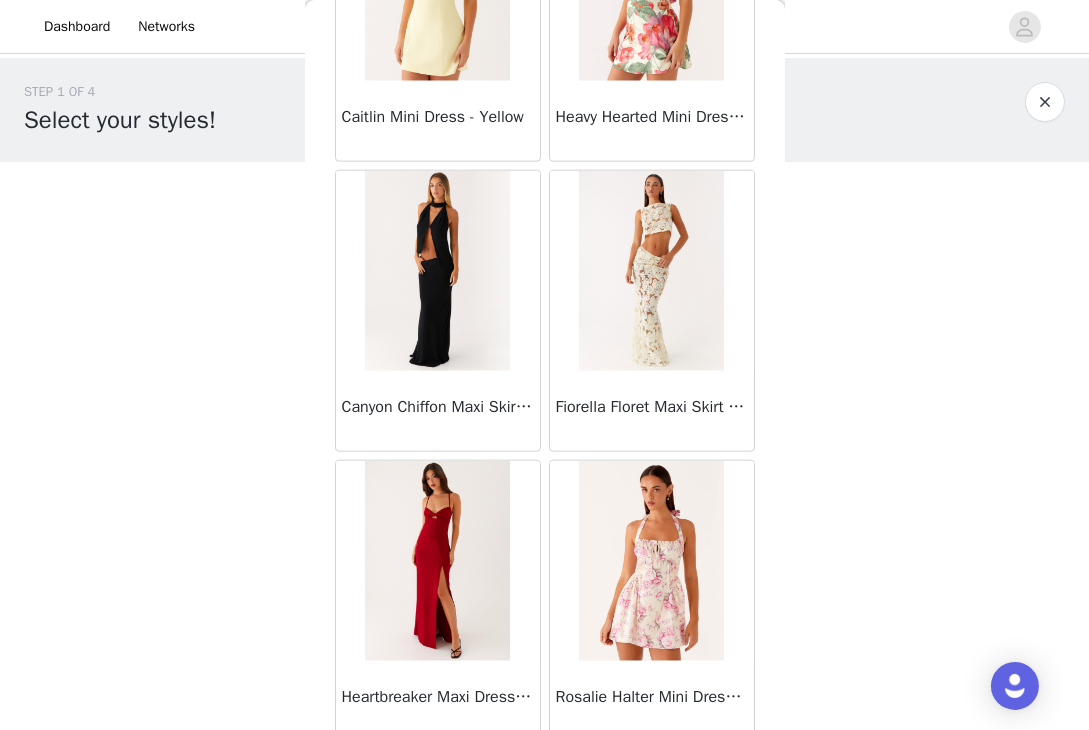 scroll, scrollTop: 39653, scrollLeft: 0, axis: vertical 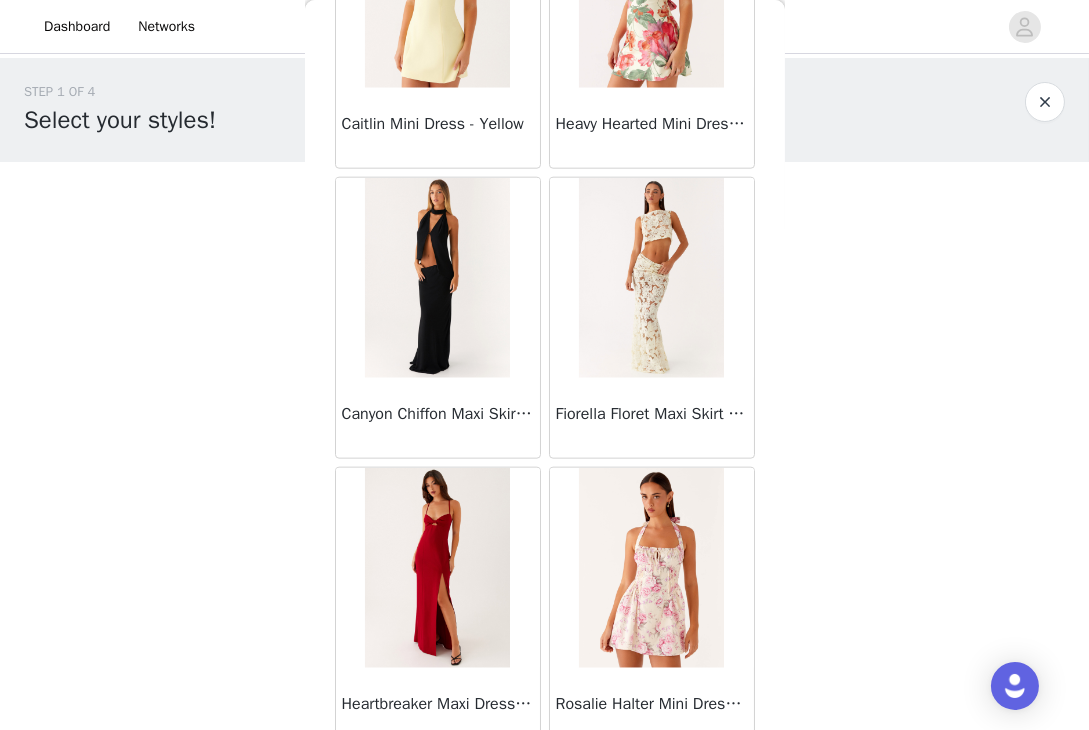 click on "Canyon Chiffon Maxi Skirt - Black" at bounding box center (438, 414) 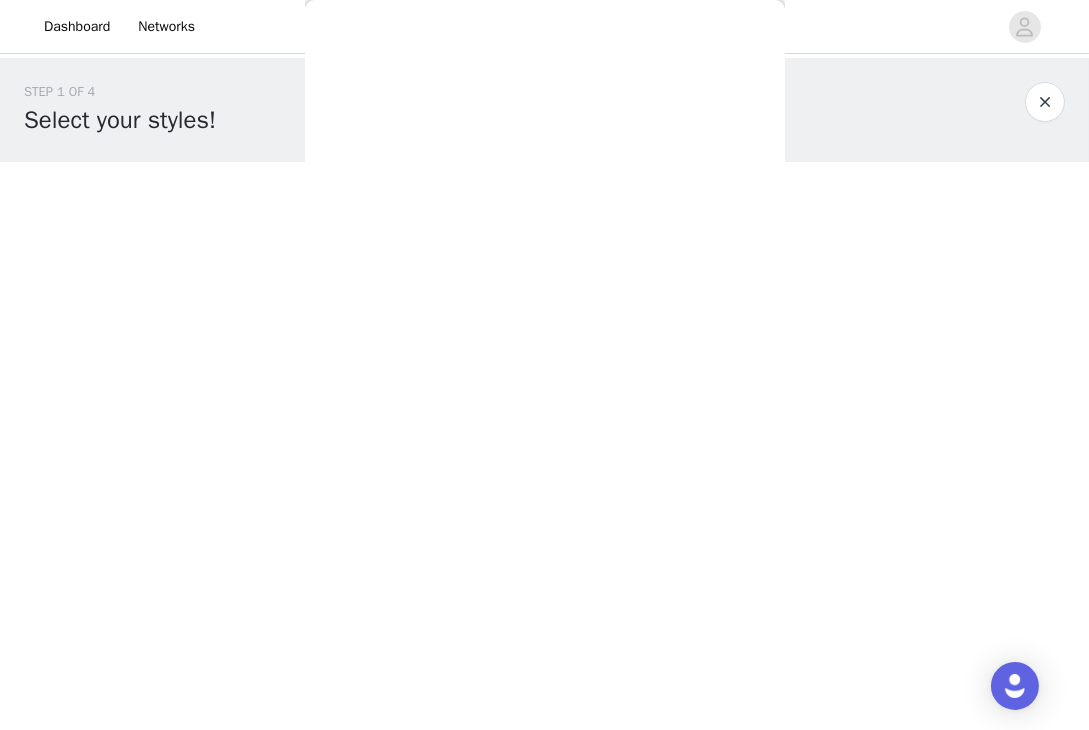 scroll, scrollTop: 0, scrollLeft: 0, axis: both 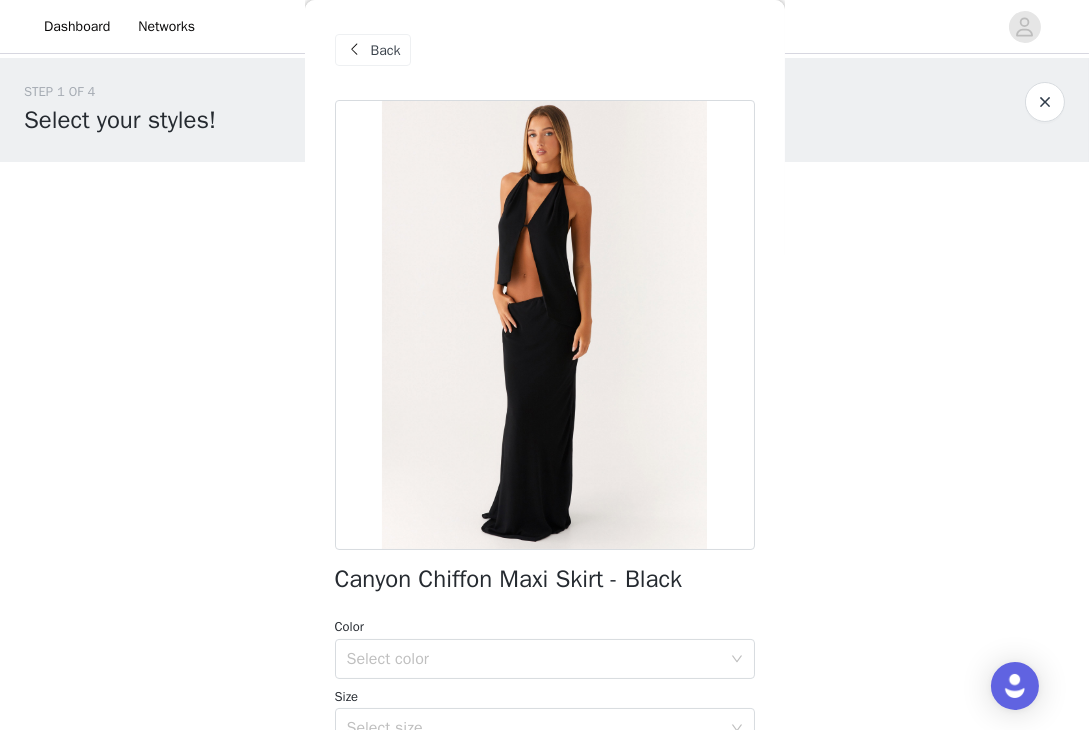 click on "Canyon Chiffon Maxi Skirt - Black" at bounding box center (509, 579) 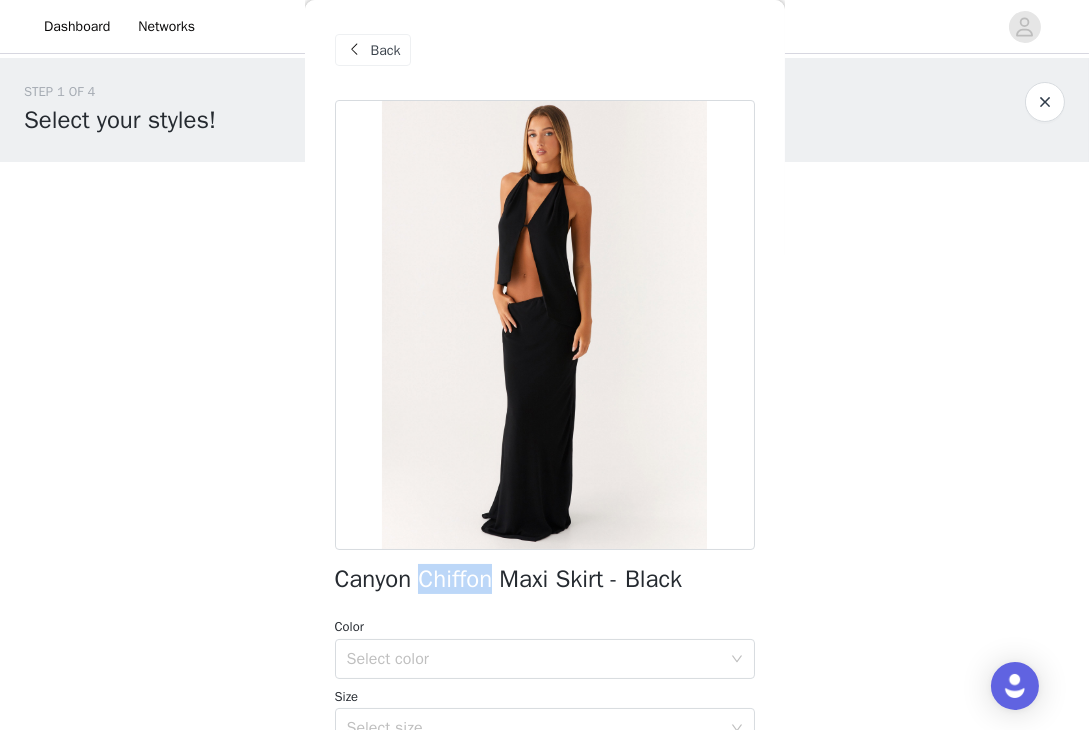 click on "Canyon Chiffon Maxi Skirt - Black" at bounding box center [509, 579] 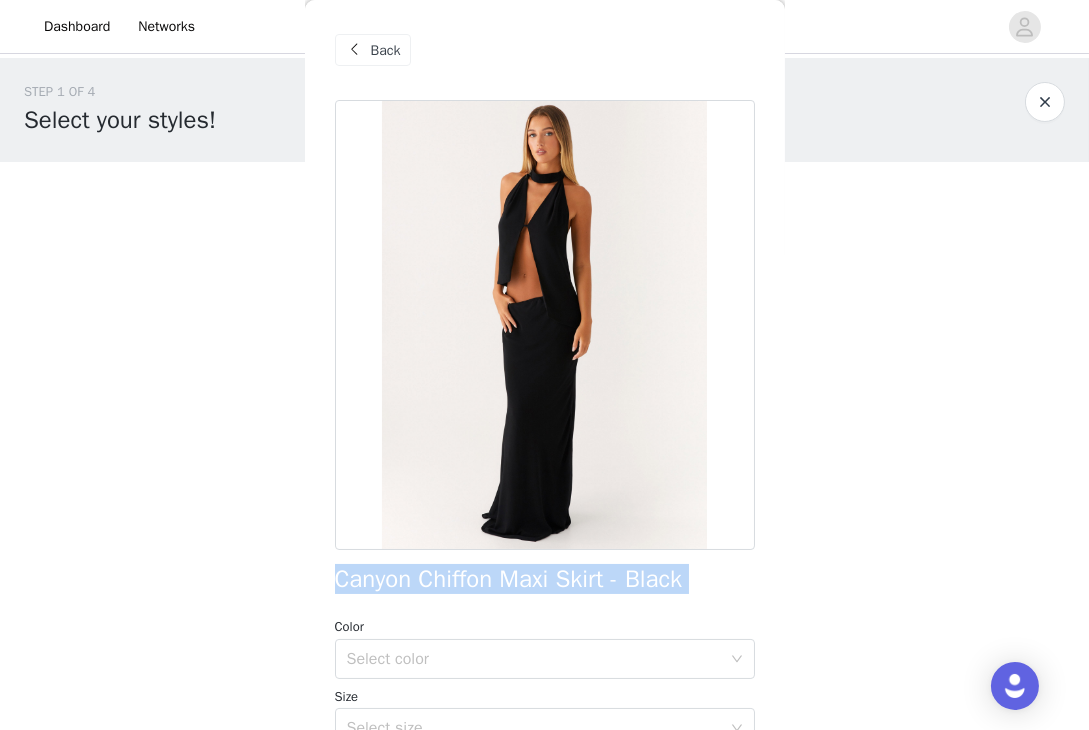 click on "Canyon Chiffon Maxi Skirt - Black" at bounding box center (509, 579) 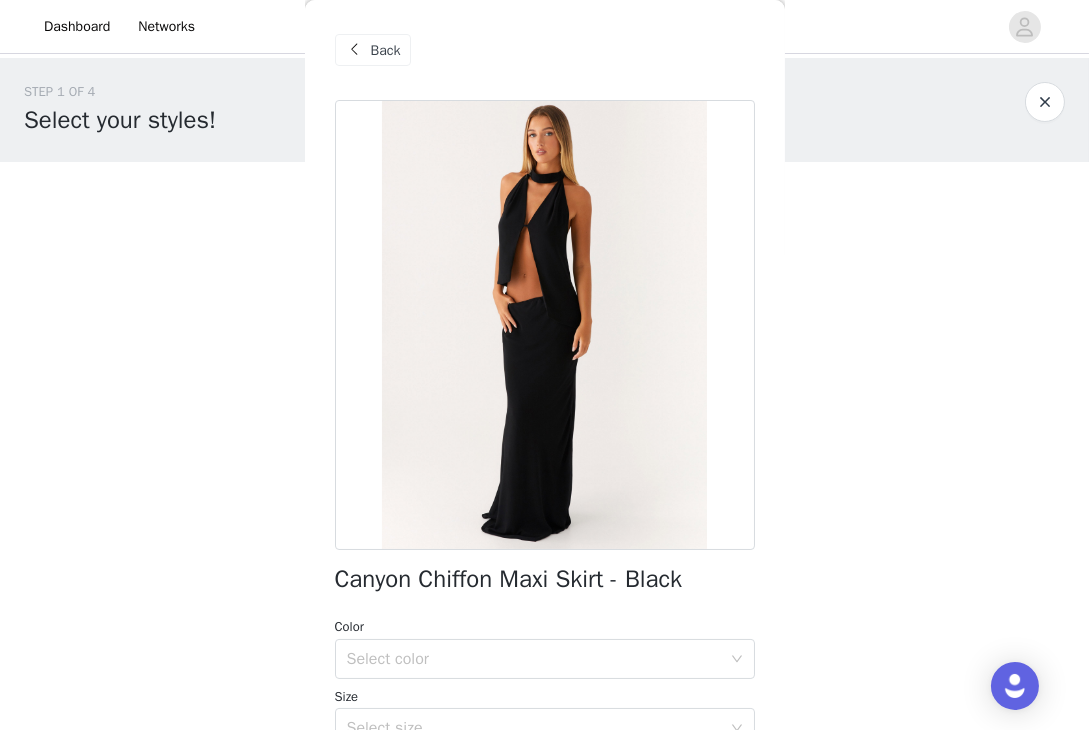 click at bounding box center [355, 50] 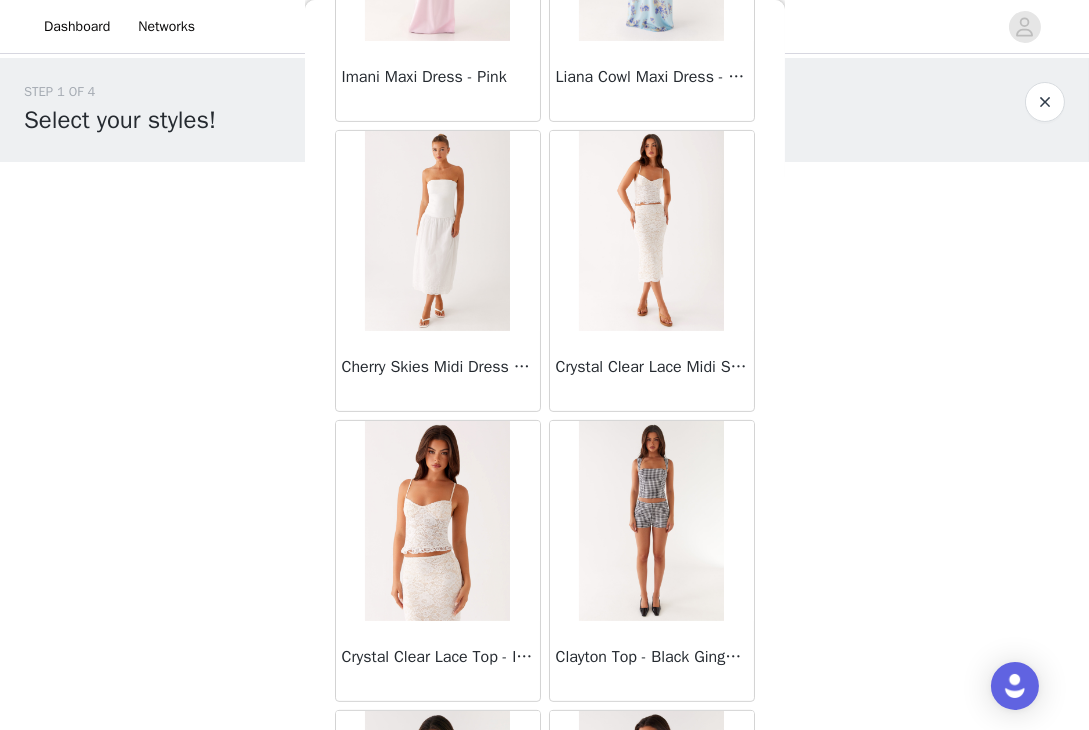 scroll, scrollTop: 71555, scrollLeft: 0, axis: vertical 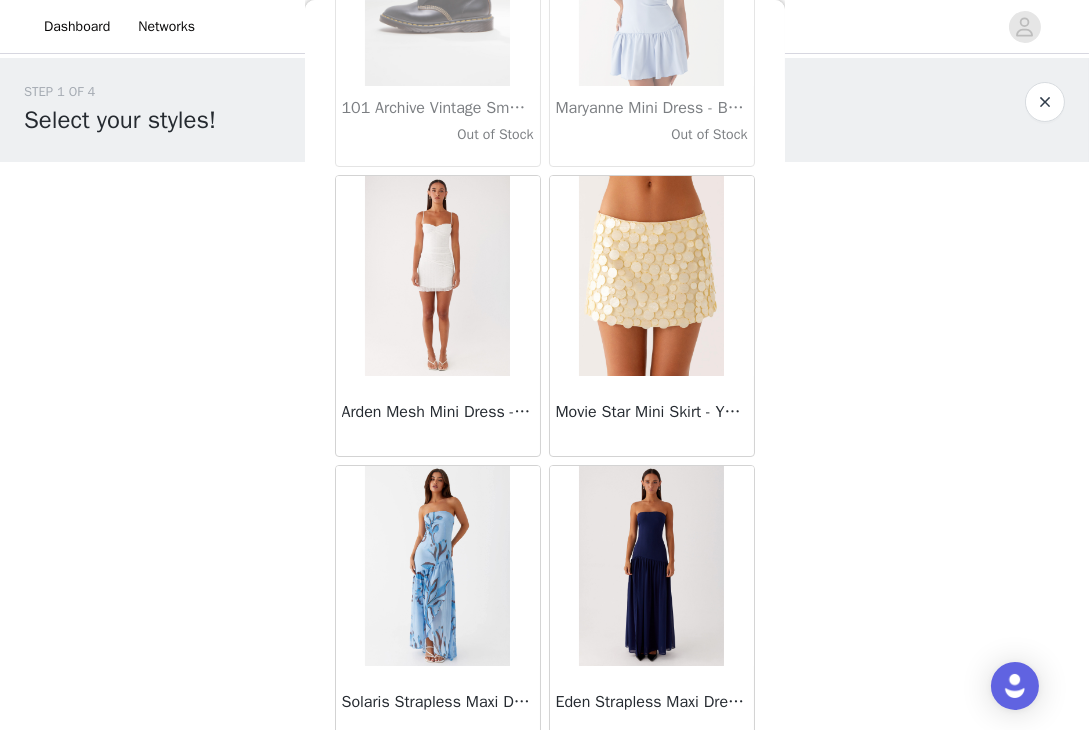 click on "STEP 1 OF 4
Select your styles!
You will receive 3 products.       0/3 Selected           Add Product       Back       [PRODUCT] - [COLOR]       [PRODUCT] - [COLOR]       [PRODUCT] - [COLOR]       [PRODUCT] - [COLOR]       [PRODUCT] - [COLOR]       [PRODUCT] - [COLOR]       [PRODUCT] - [COLOR]       [PRODUCT] - [COLOR]       [PRODUCT] - [COLOR]       [PRODUCT] - [COLOR]       [PRODUCT] - [COLOR]       [PRODUCT] - [COLOR]       [PRODUCT] - [COLOR]       [PRODUCT] - [COLOR]       [PRODUCT] - [COLOR]       [PRODUCT] - [COLOR]       [PRODUCT] - [COLOR]       [PRODUCT] - [COLOR]       [PRODUCT] - [COLOR]       [PRODUCT] - [COLOR]       [PRODUCT] - [COLOR]" at bounding box center [544, 216] 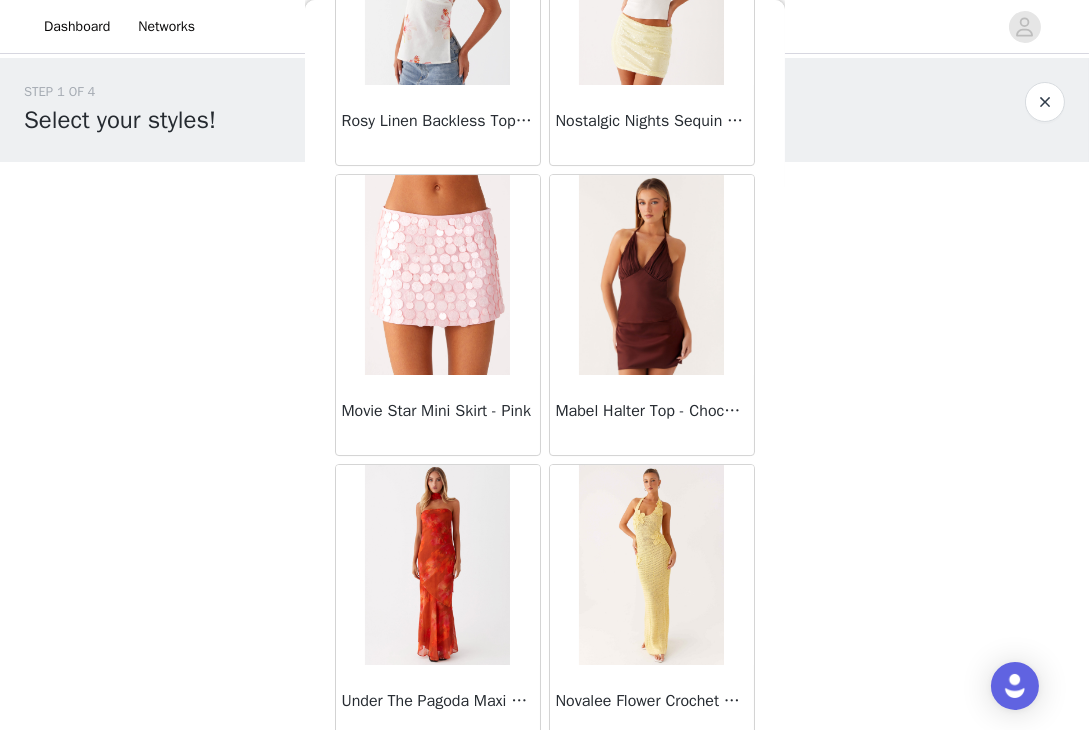 click on "STEP 1 OF 4
Select your styles!
You will receive 3 products.       0/3 Selected           Add Product       Back       [PRODUCT] - [COLOR]       [PRODUCT] - [COLOR]       [PRODUCT] - [COLOR]       [PRODUCT] - [COLOR]       [PRODUCT] - [COLOR]       [PRODUCT] - [COLOR]       [PRODUCT] - [COLOR]       [PRODUCT] - [COLOR]       [PRODUCT] - [COLOR]       [PRODUCT] - [COLOR]       [PRODUCT] - [COLOR]       [PRODUCT] - [COLOR]       [PRODUCT] - [COLOR]       [PRODUCT] - [COLOR]       [PRODUCT] - [COLOR]       [PRODUCT] - [COLOR]       [PRODUCT] - [COLOR]       [PRODUCT] - [COLOR]       [PRODUCT] - [COLOR]       [PRODUCT] - [COLOR]       [PRODUCT] - [COLOR]" at bounding box center [544, 216] 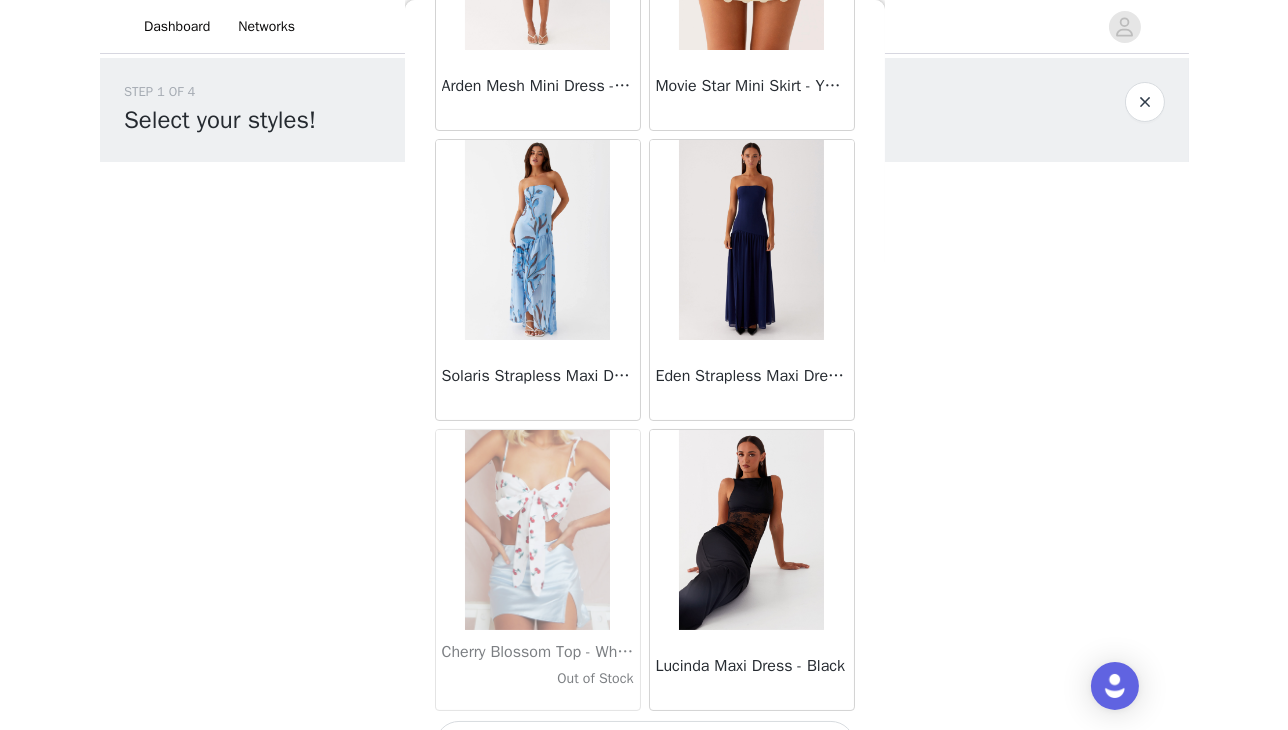 scroll, scrollTop: 71883, scrollLeft: 0, axis: vertical 